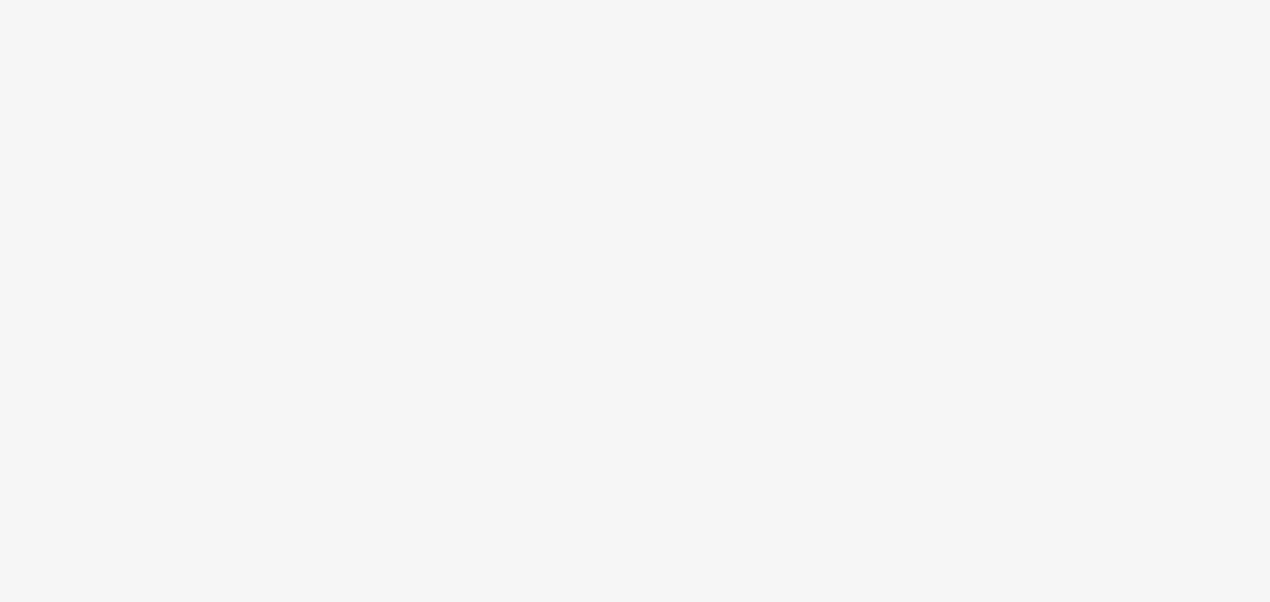 scroll, scrollTop: 0, scrollLeft: 0, axis: both 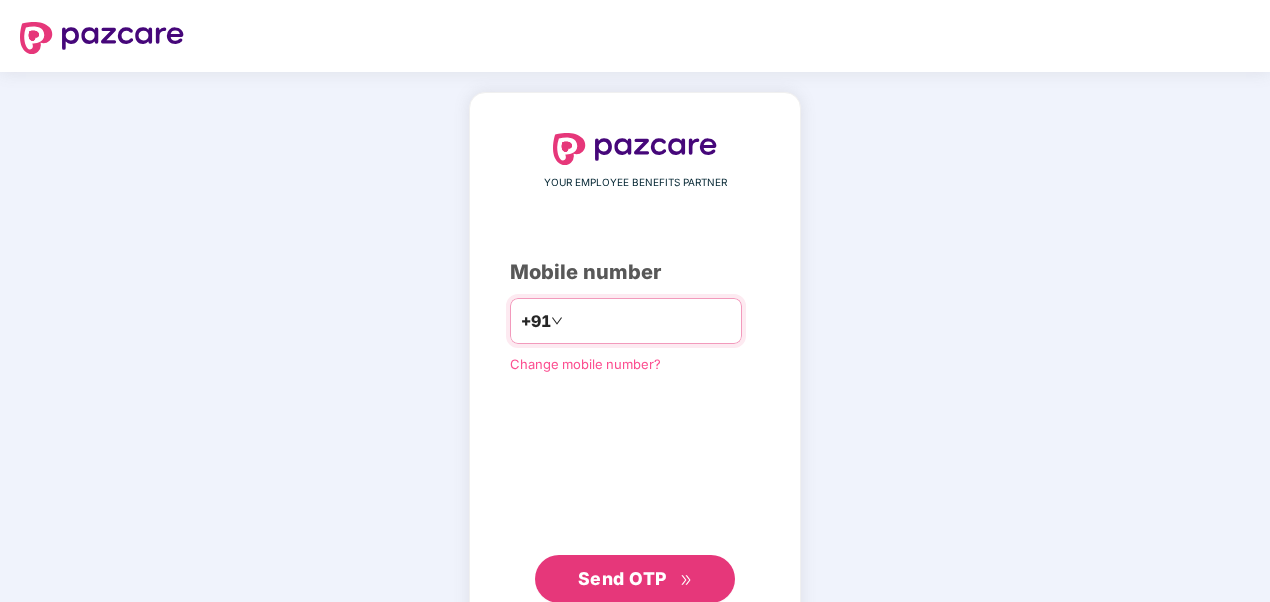 type on "**********" 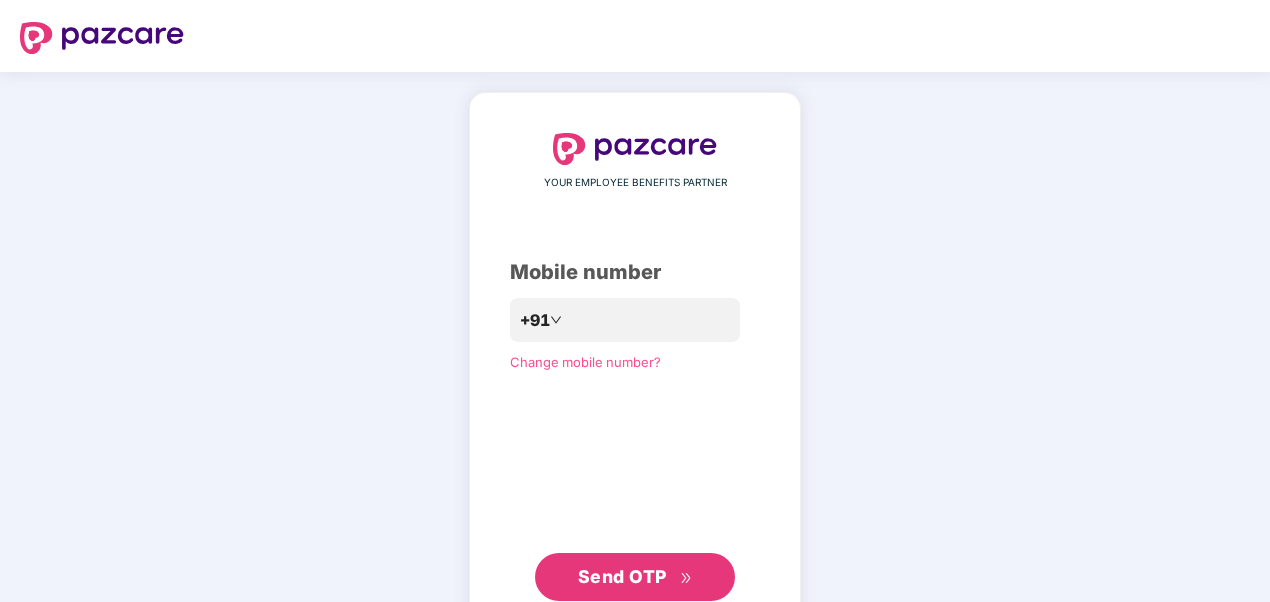 click on "Send OTP" at bounding box center (622, 576) 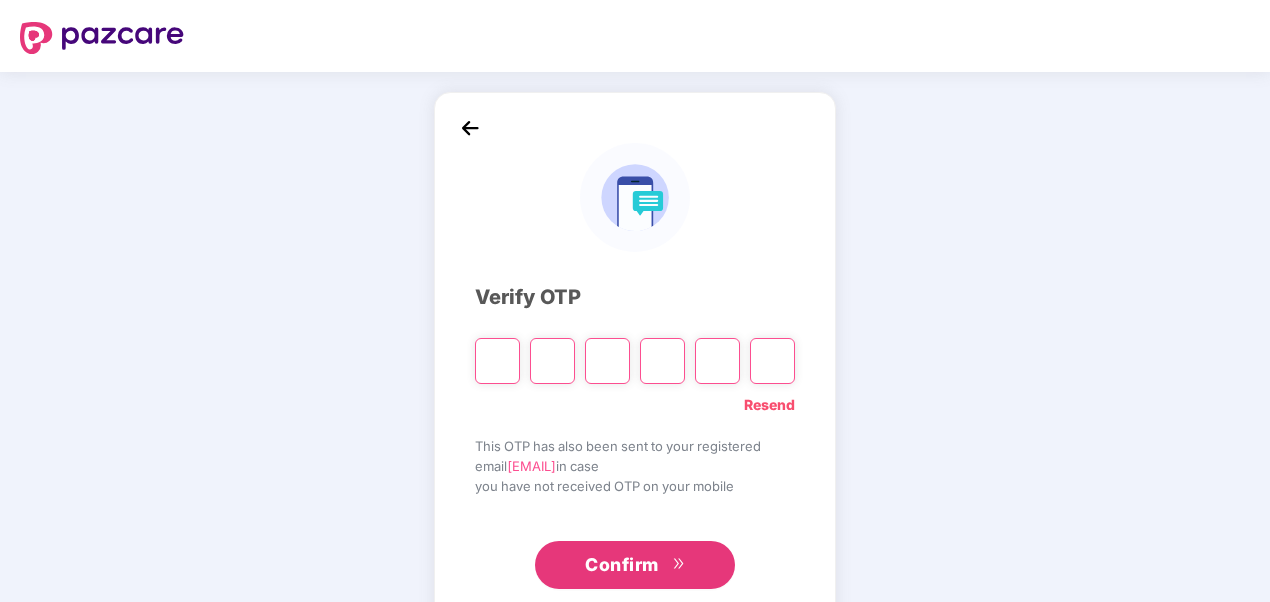 type on "*" 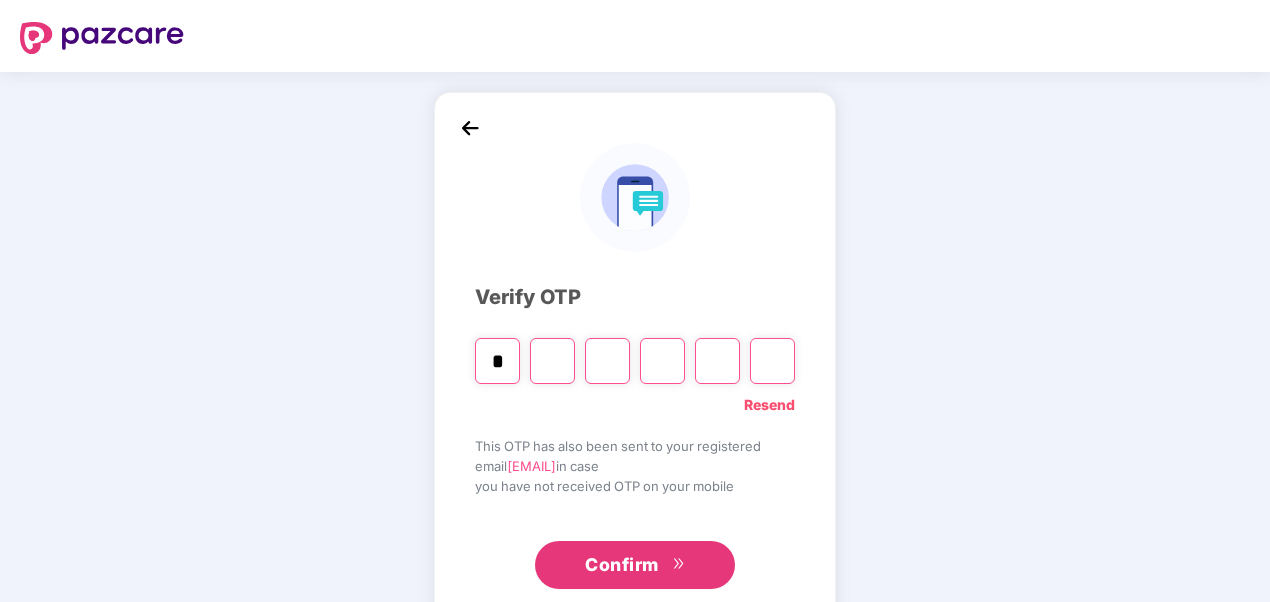 type on "*" 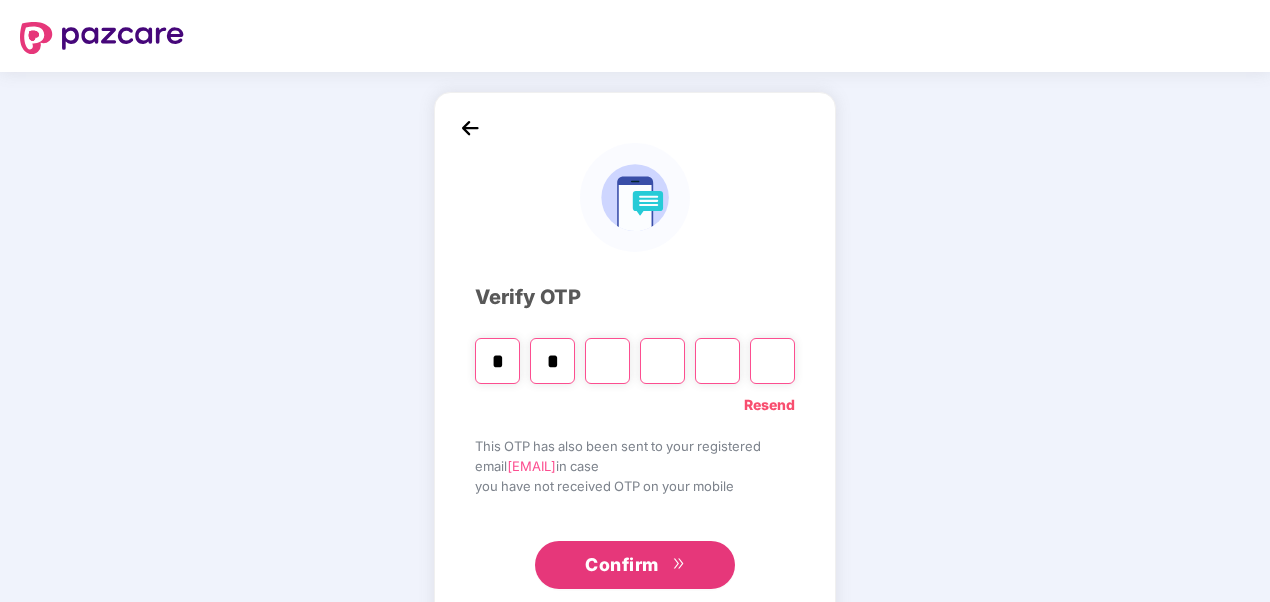type on "*" 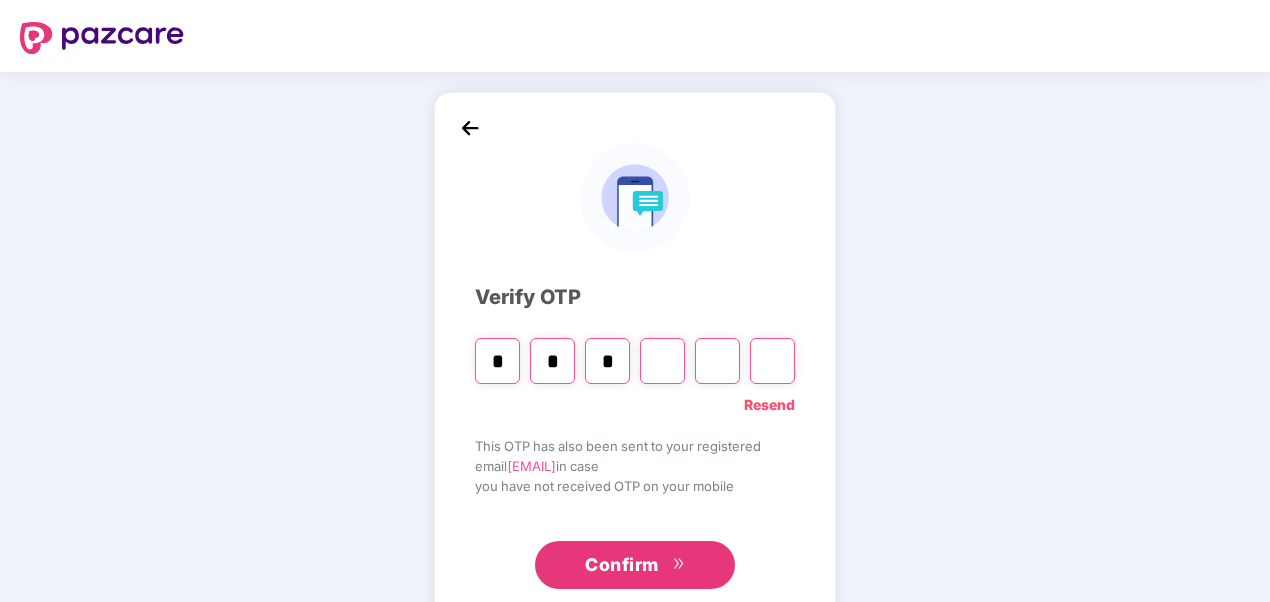 type on "*" 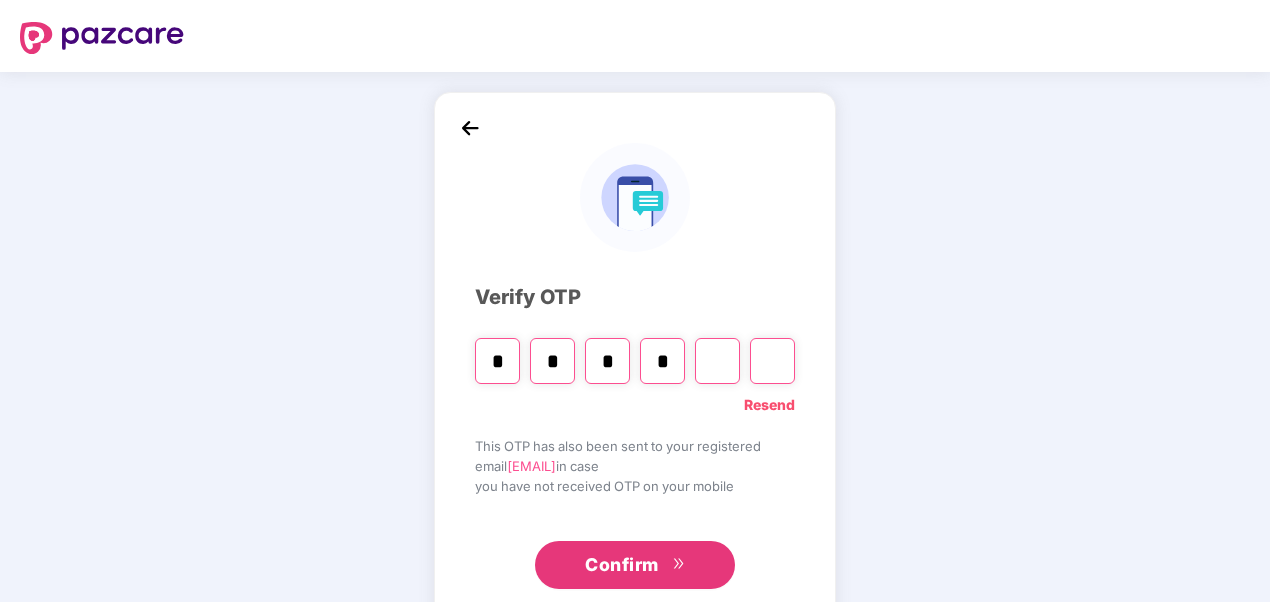 type on "*" 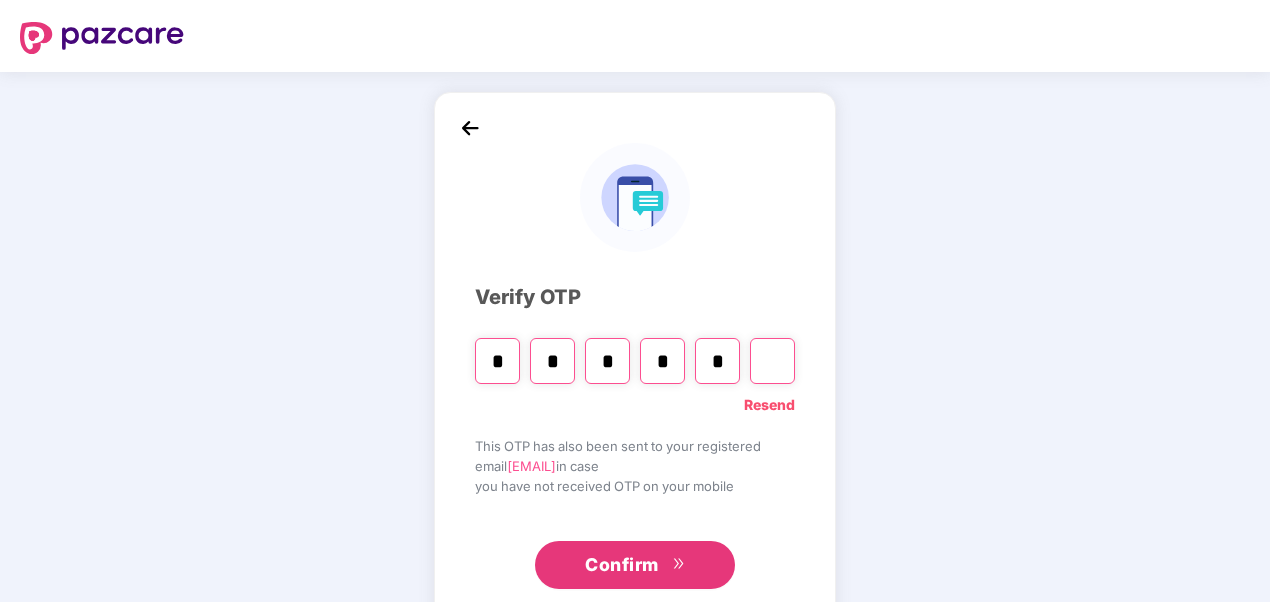 type on "*" 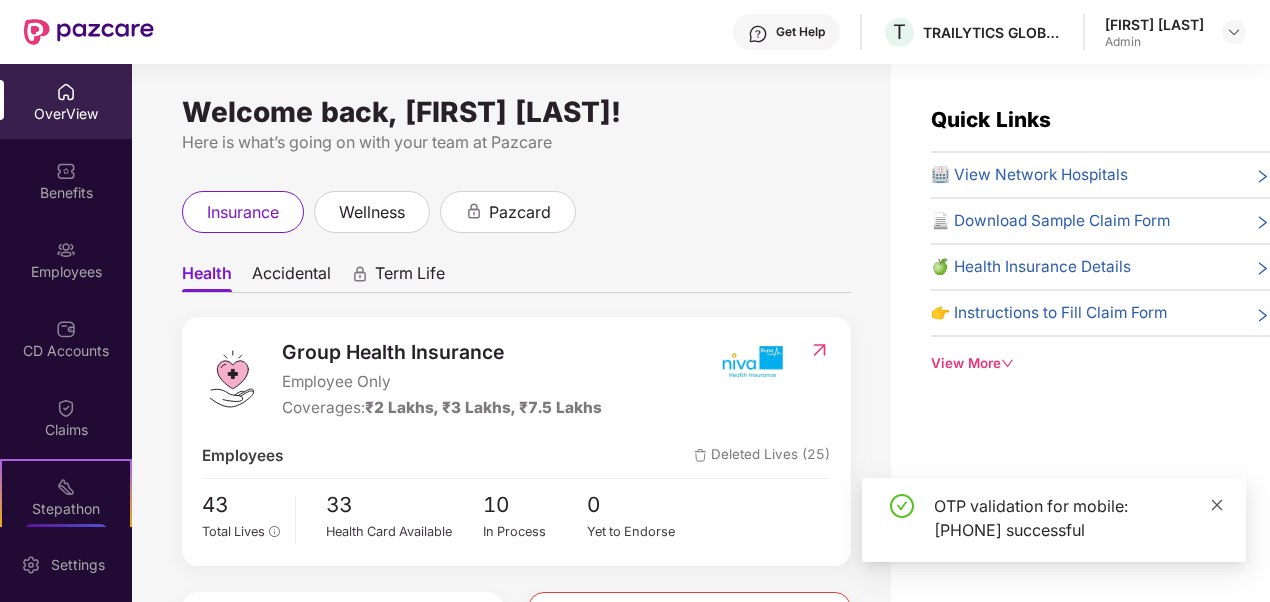 click 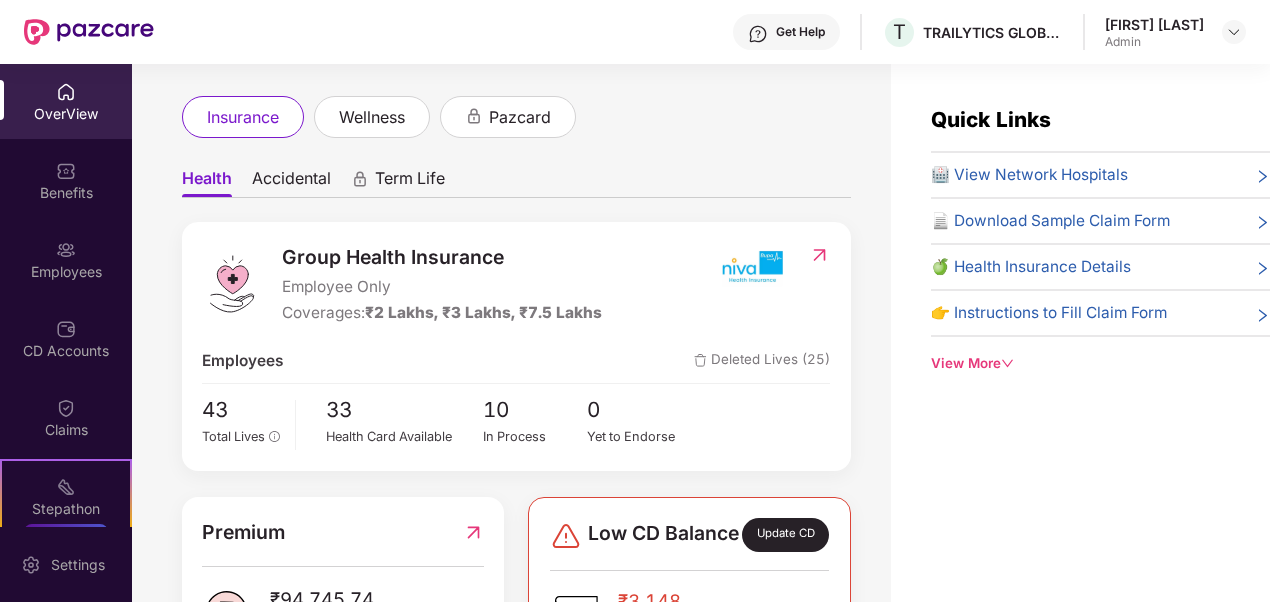 scroll, scrollTop: 97, scrollLeft: 0, axis: vertical 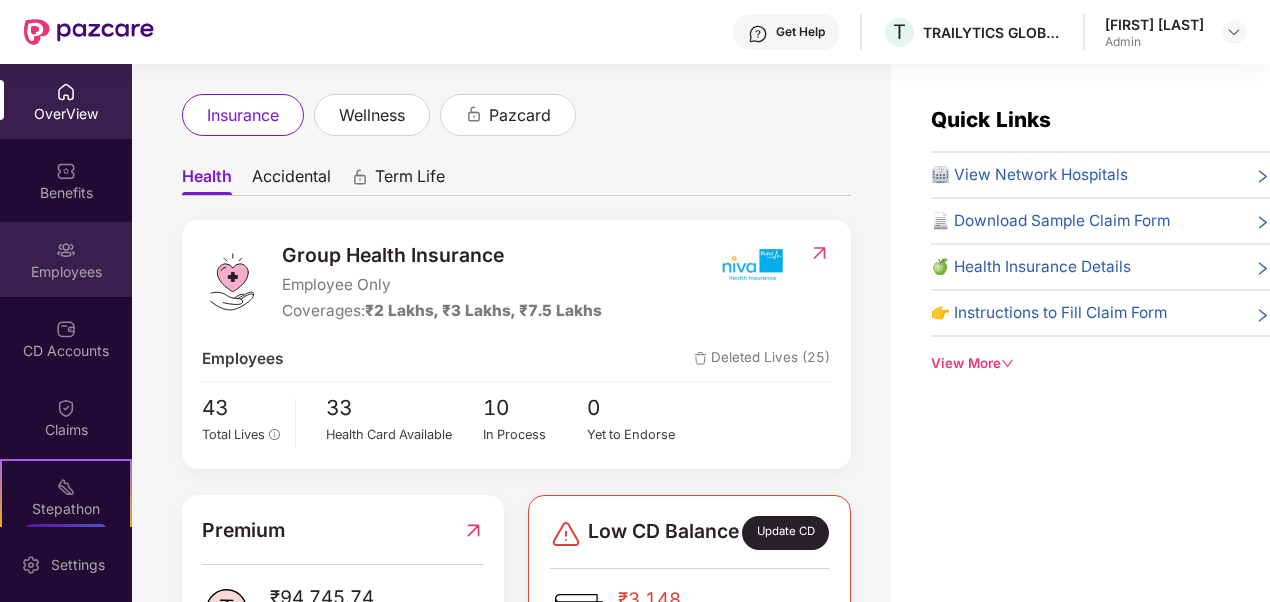 click on "Employees" at bounding box center (66, 272) 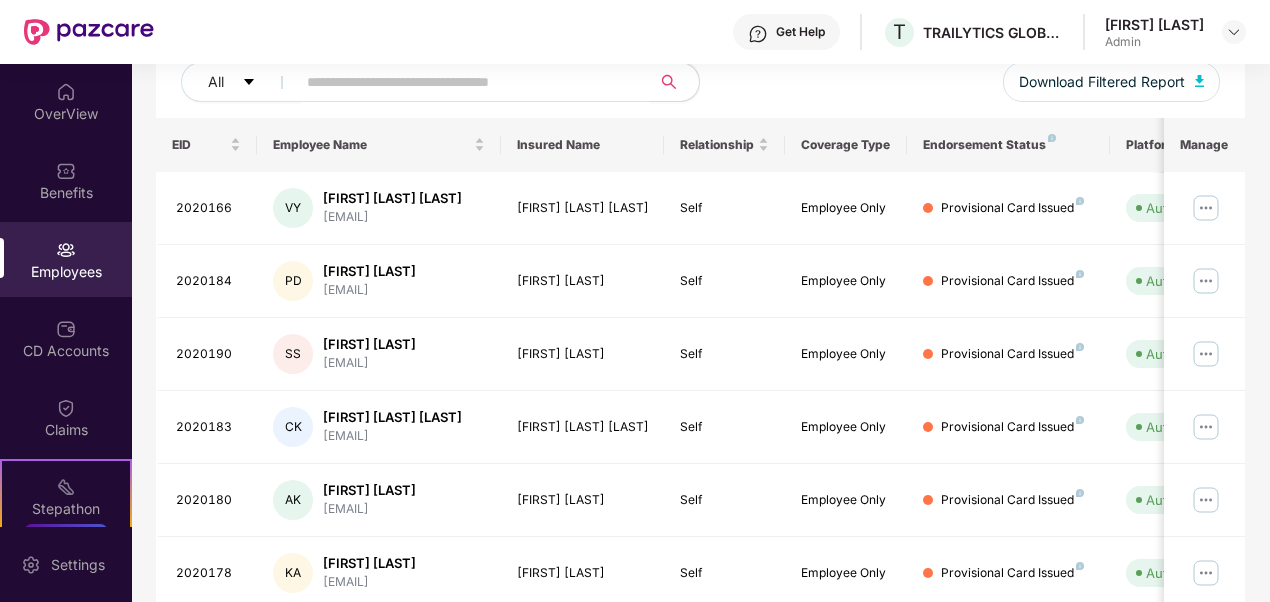 scroll, scrollTop: 267, scrollLeft: 0, axis: vertical 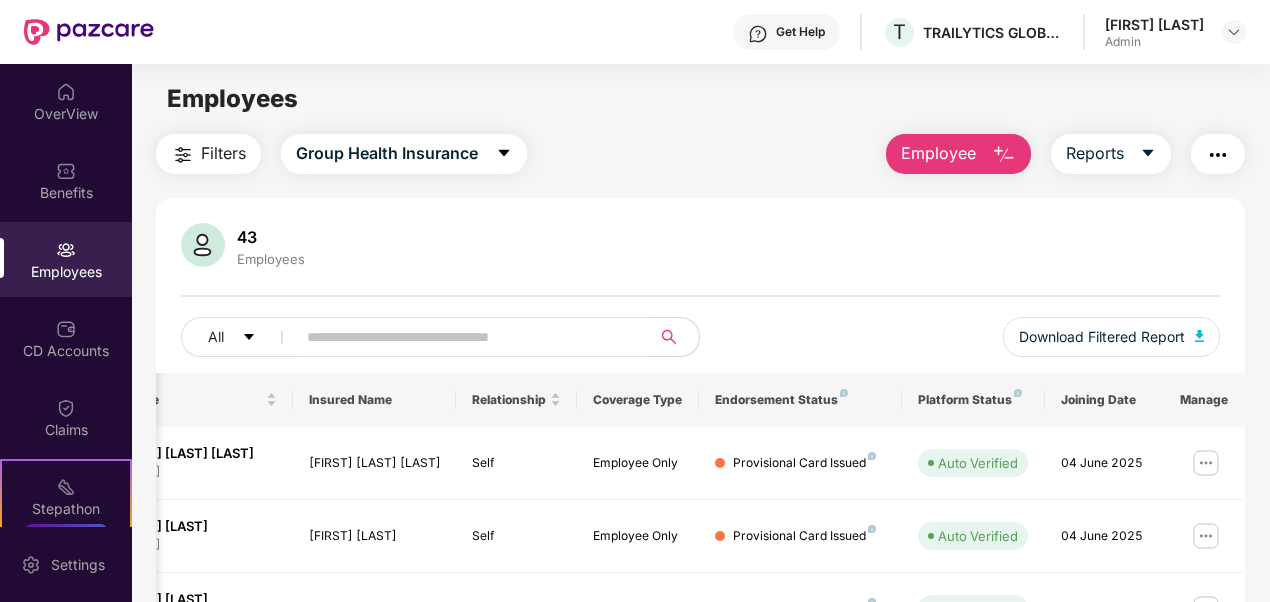 click at bounding box center (1004, 155) 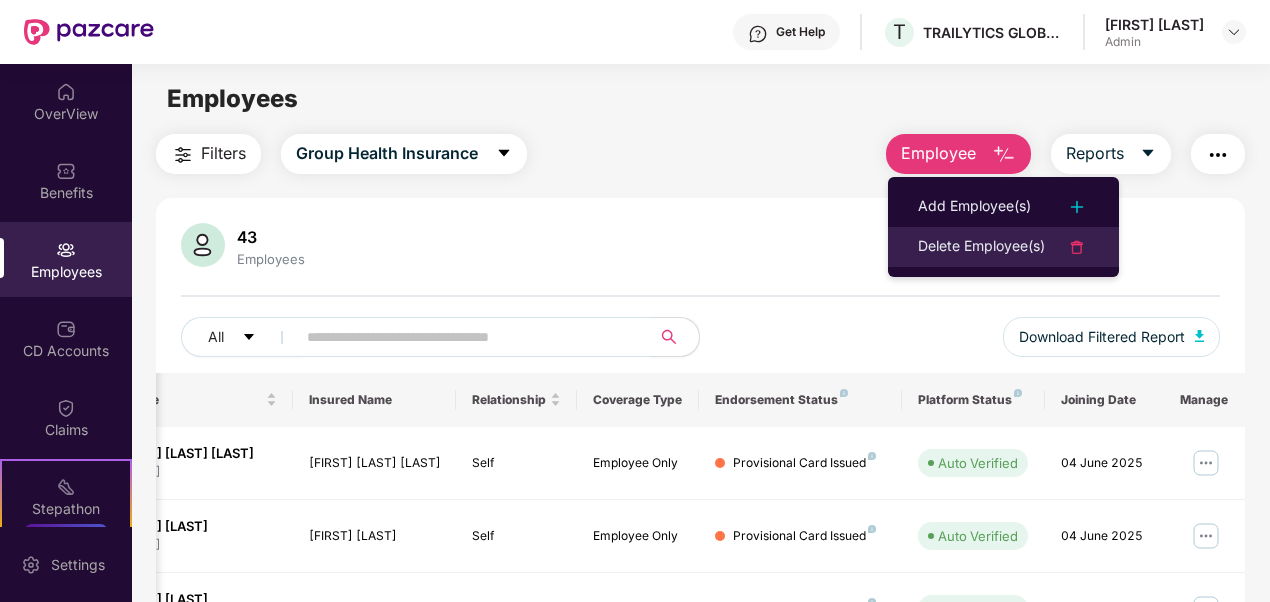click on "Delete Employee(s)" at bounding box center [981, 247] 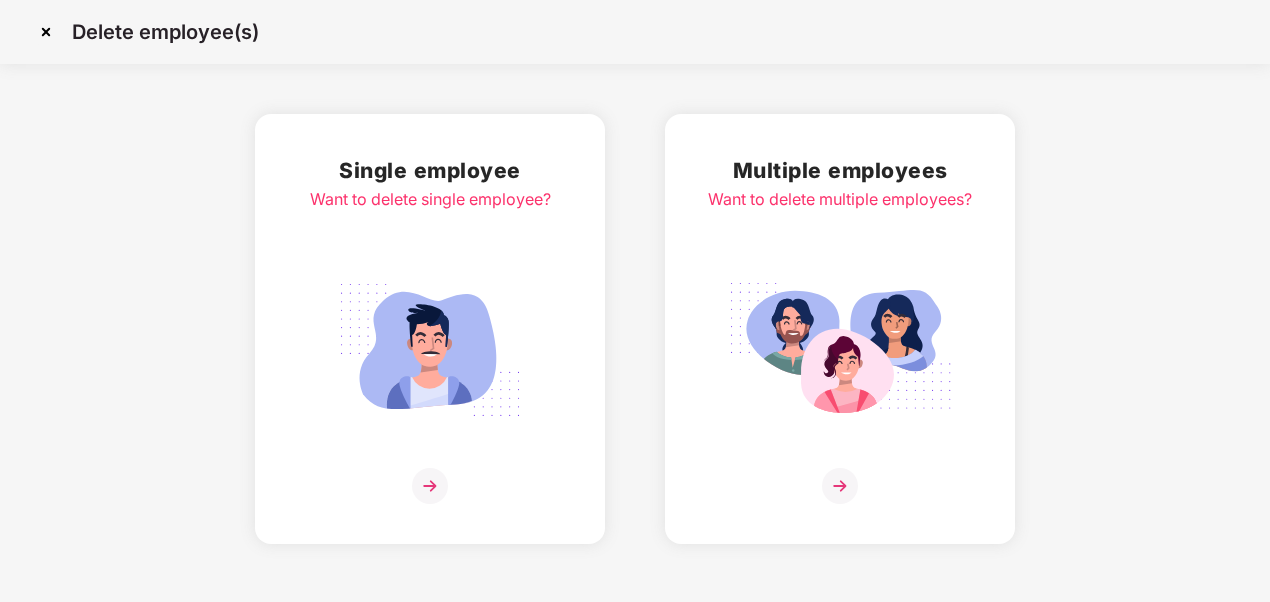 click on "Single employee Want to delete single employee?" at bounding box center (430, 329) 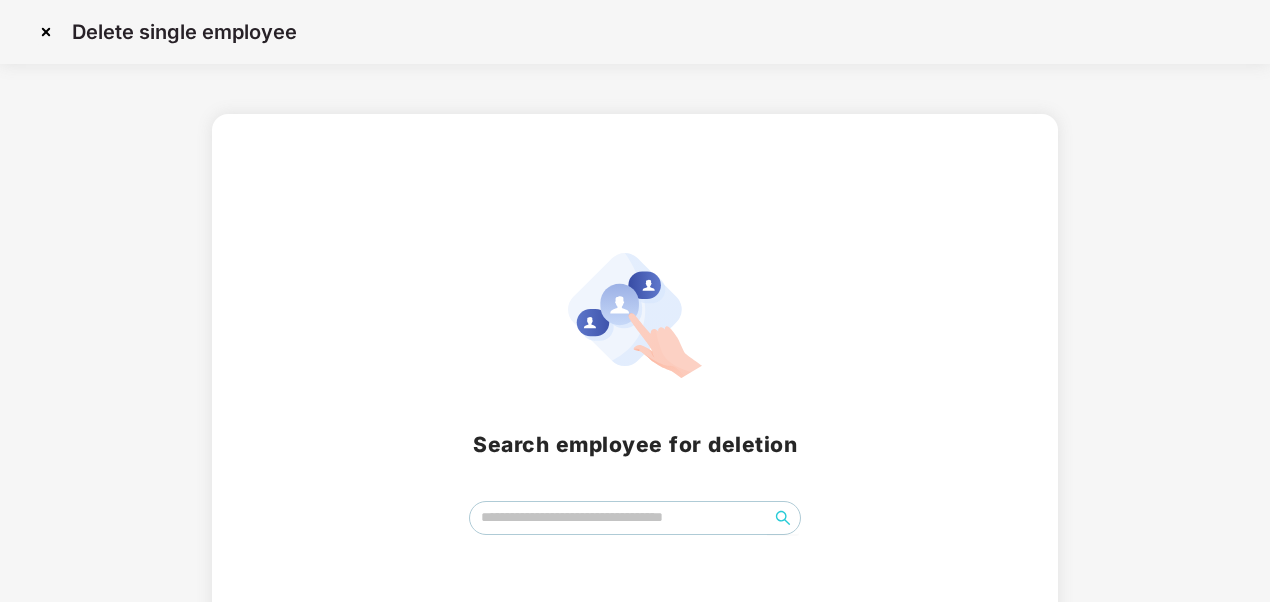 scroll, scrollTop: 72, scrollLeft: 0, axis: vertical 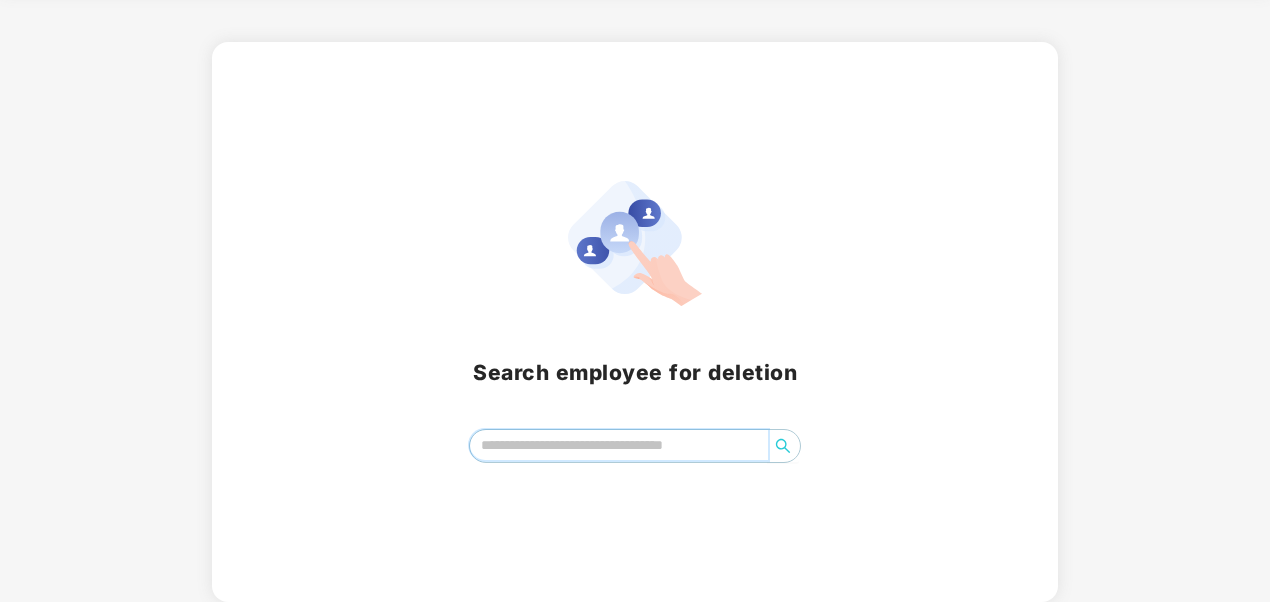 click at bounding box center (619, 445) 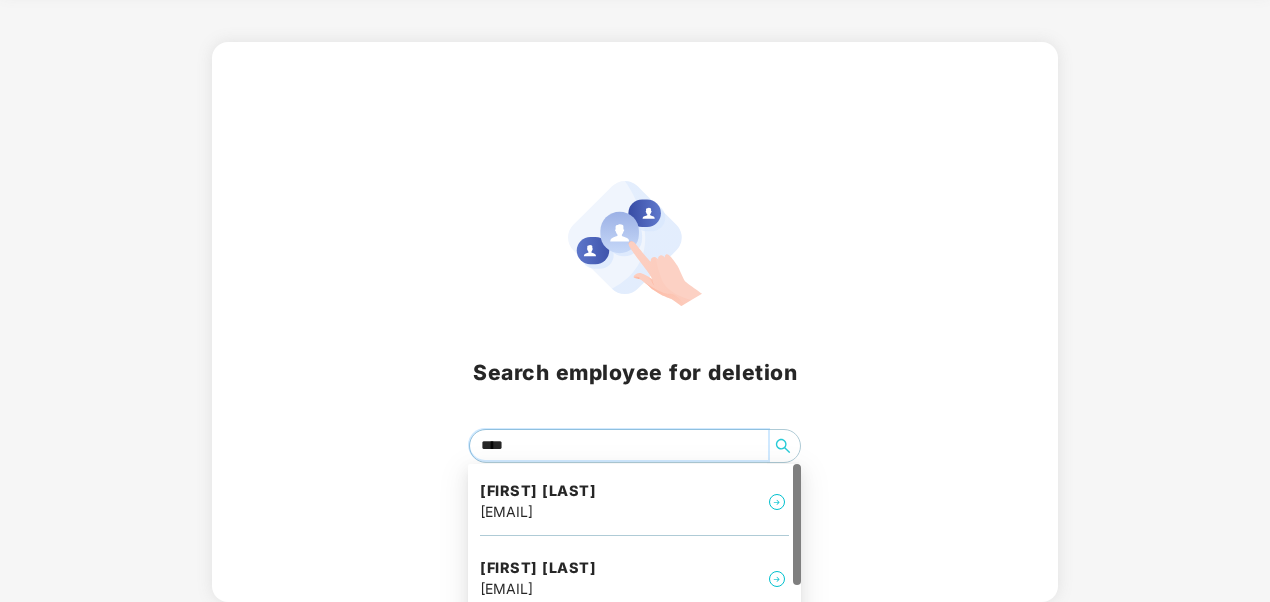 type on "*****" 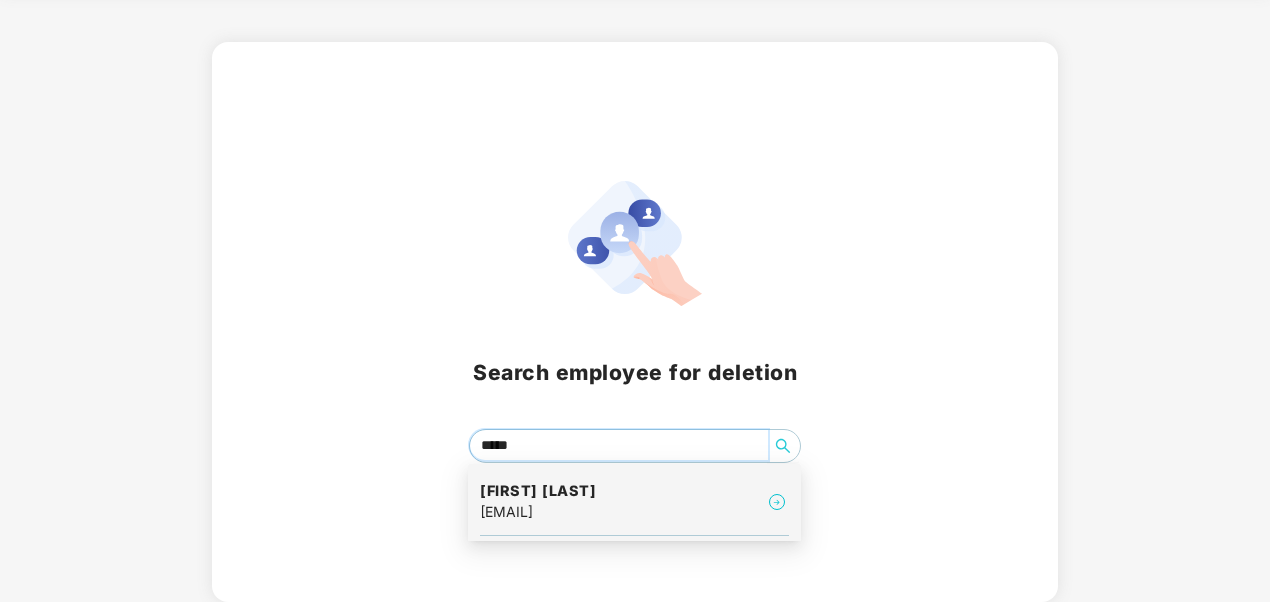 click on "[FIRST] [LAST]" at bounding box center [538, 491] 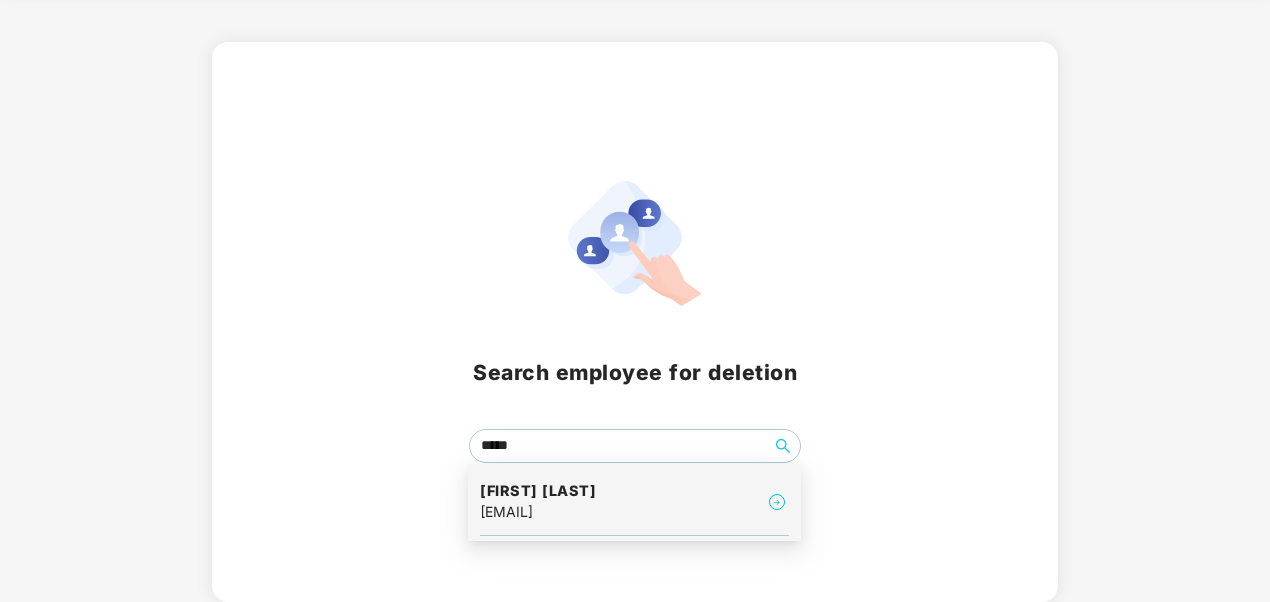 scroll, scrollTop: 0, scrollLeft: 0, axis: both 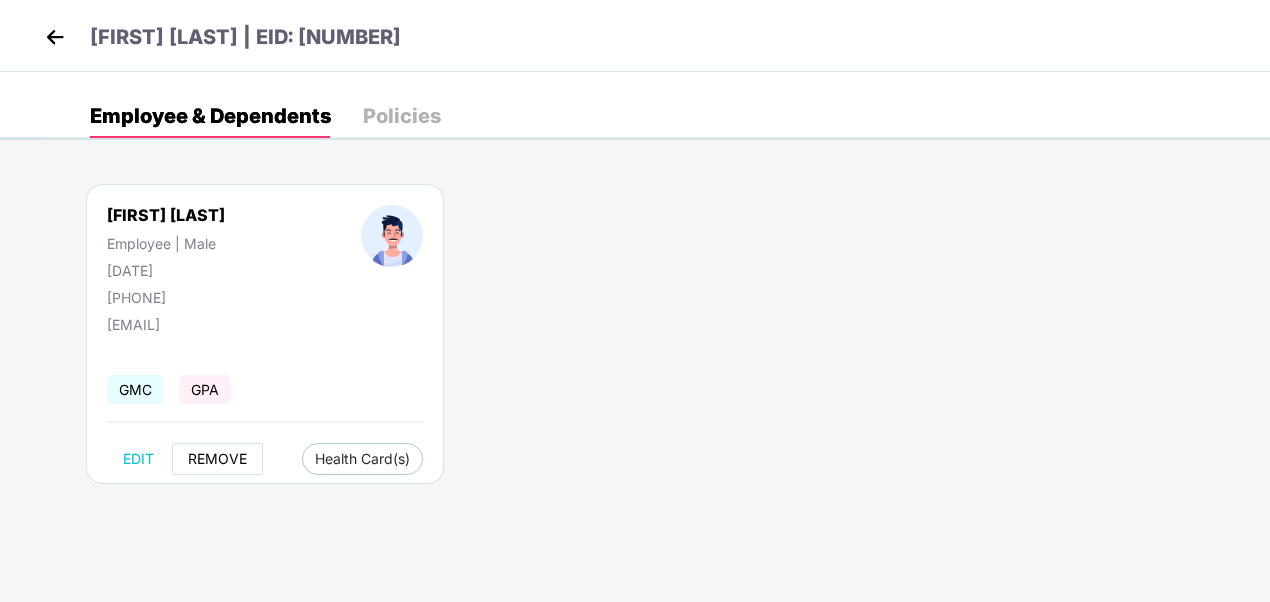 click on "REMOVE" at bounding box center (217, 459) 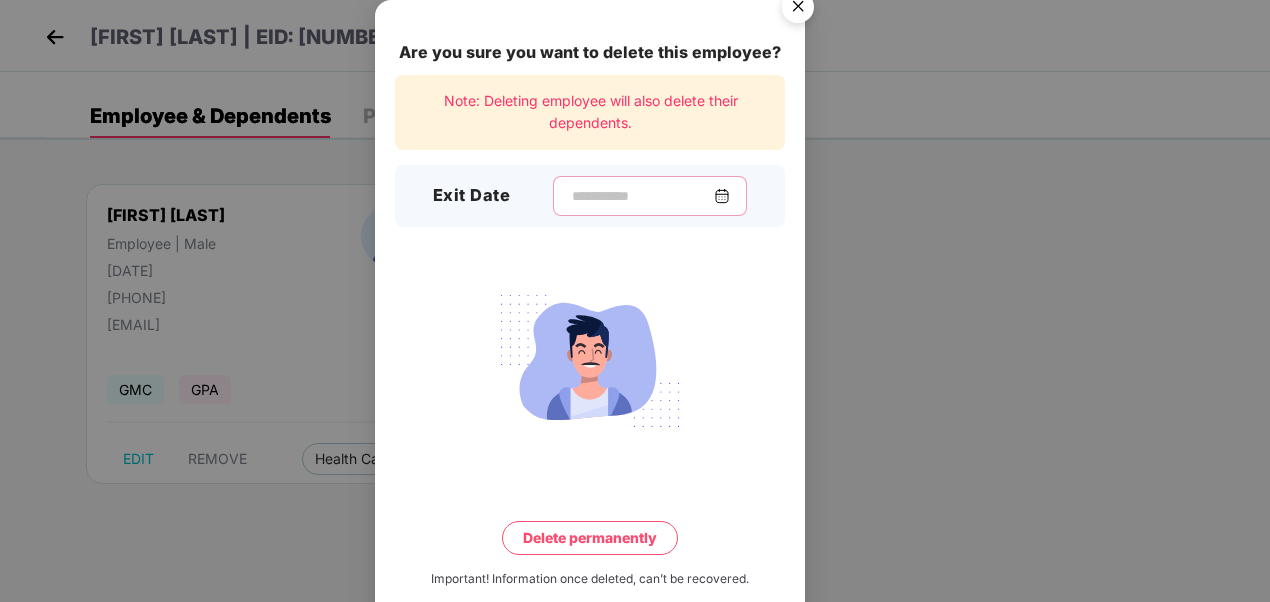 click at bounding box center (642, 196) 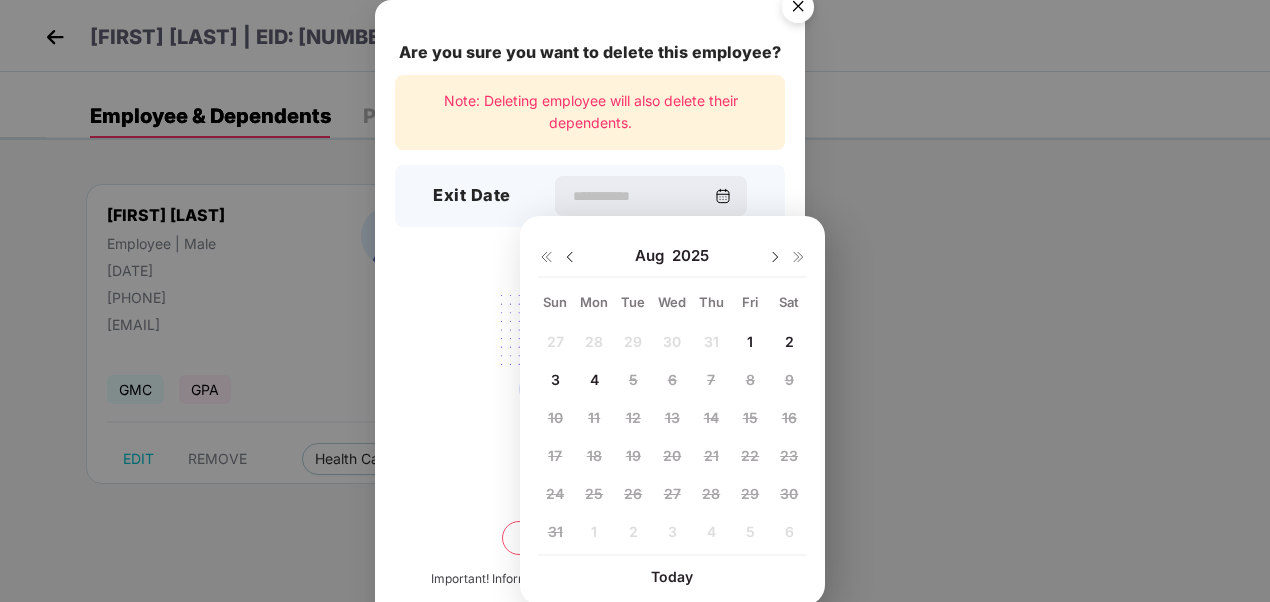 click on "4" at bounding box center [594, 379] 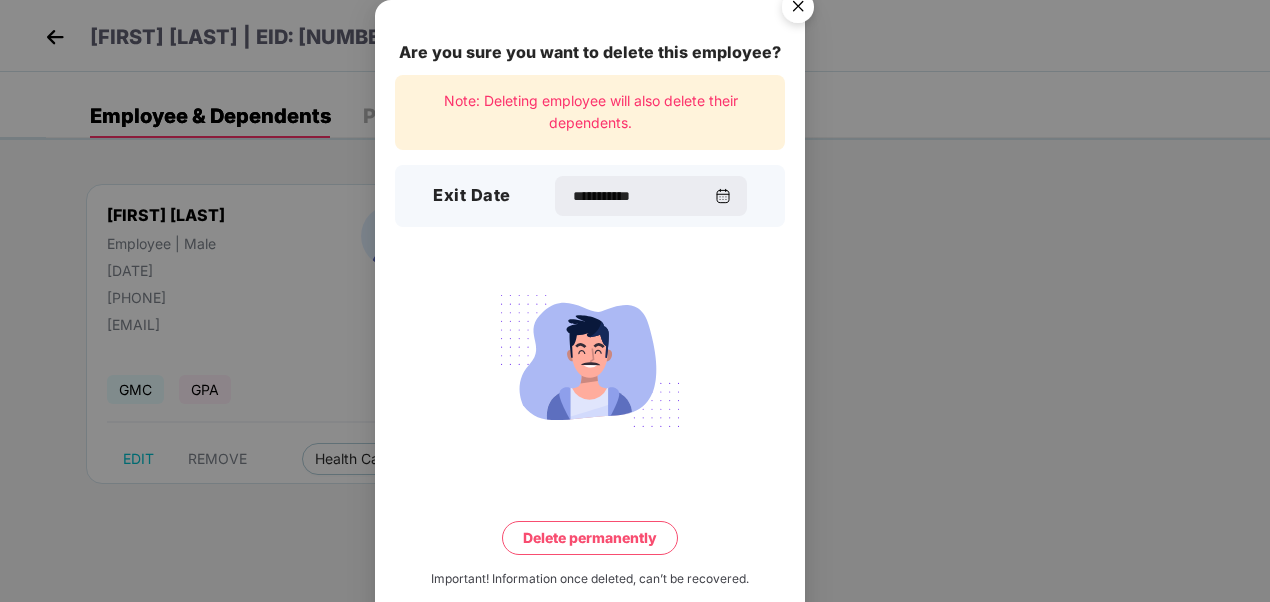 click on "Delete permanently" at bounding box center [590, 538] 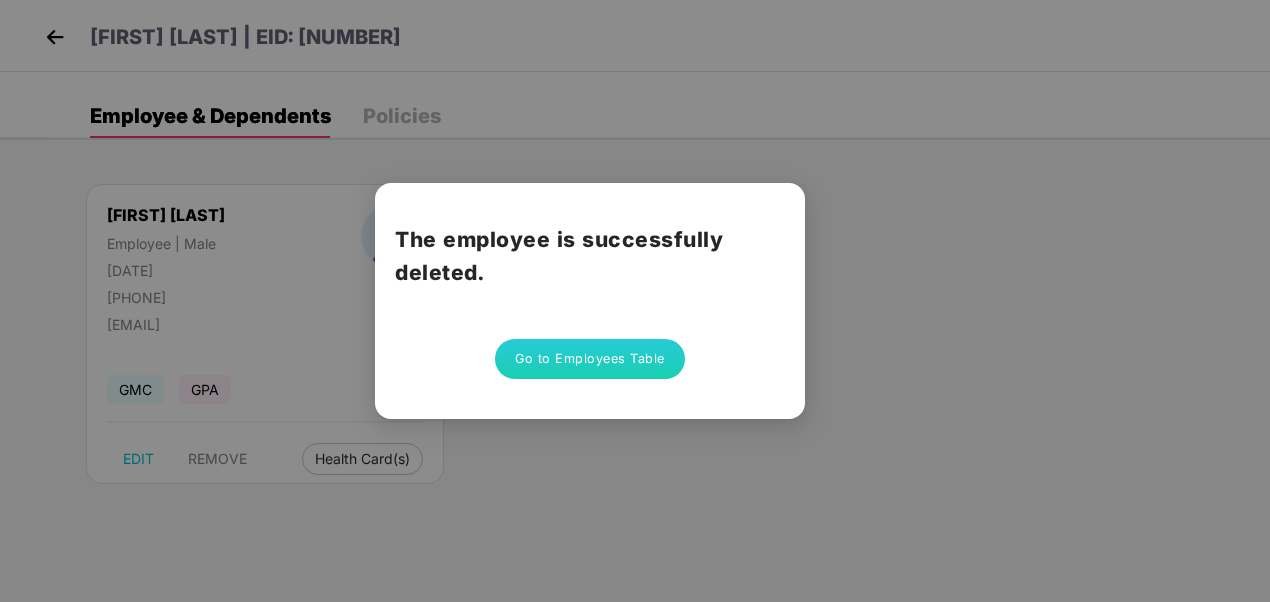 click on "Go to Employees Table" at bounding box center (590, 359) 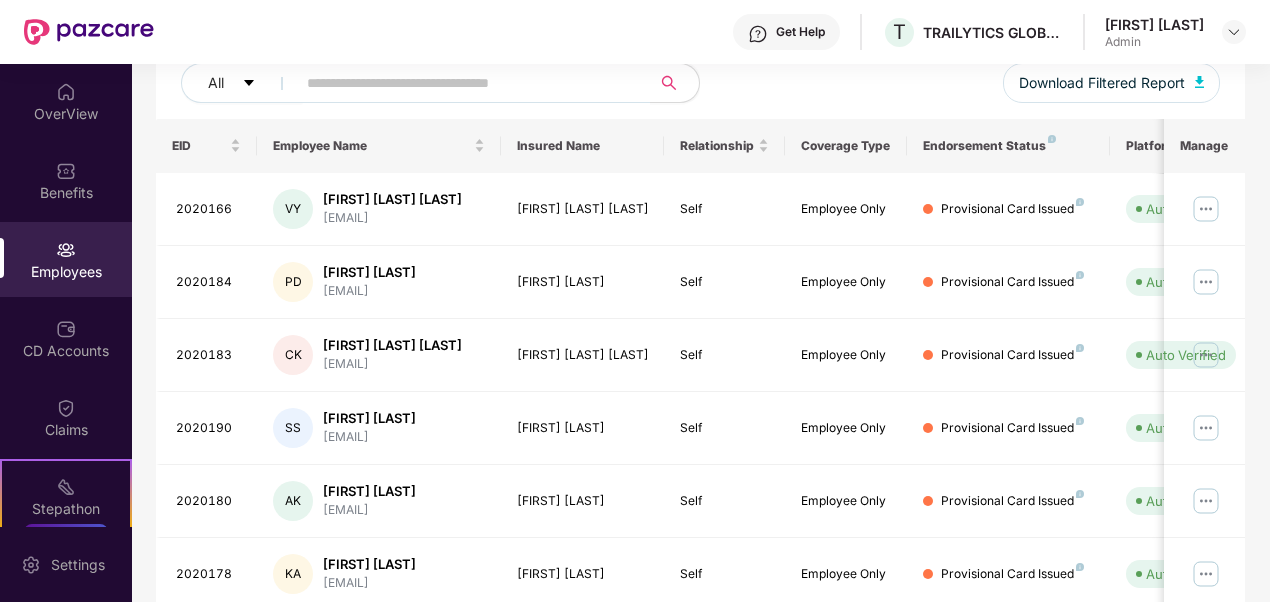 scroll, scrollTop: 622, scrollLeft: 0, axis: vertical 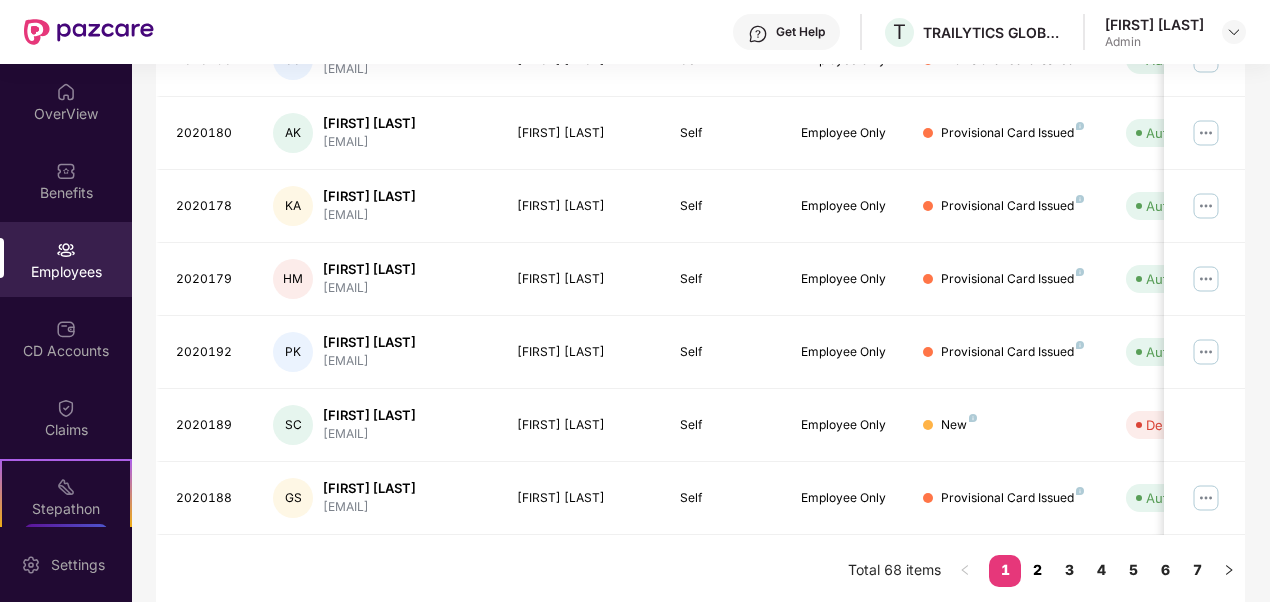 click on "2" at bounding box center [1037, 570] 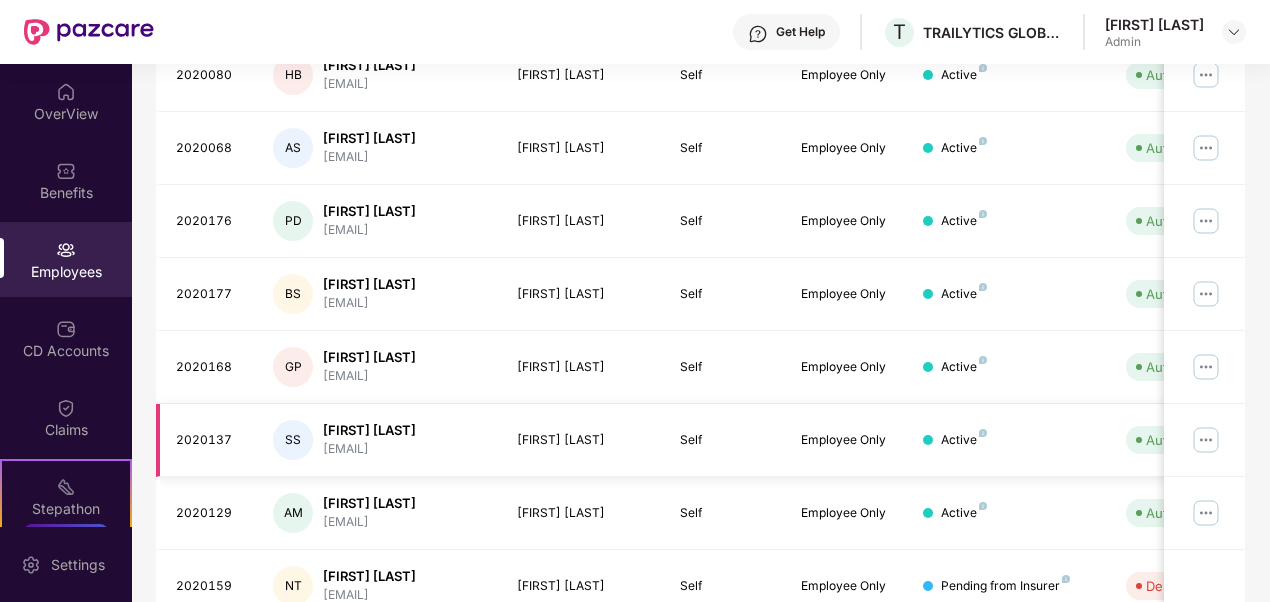 scroll, scrollTop: 622, scrollLeft: 0, axis: vertical 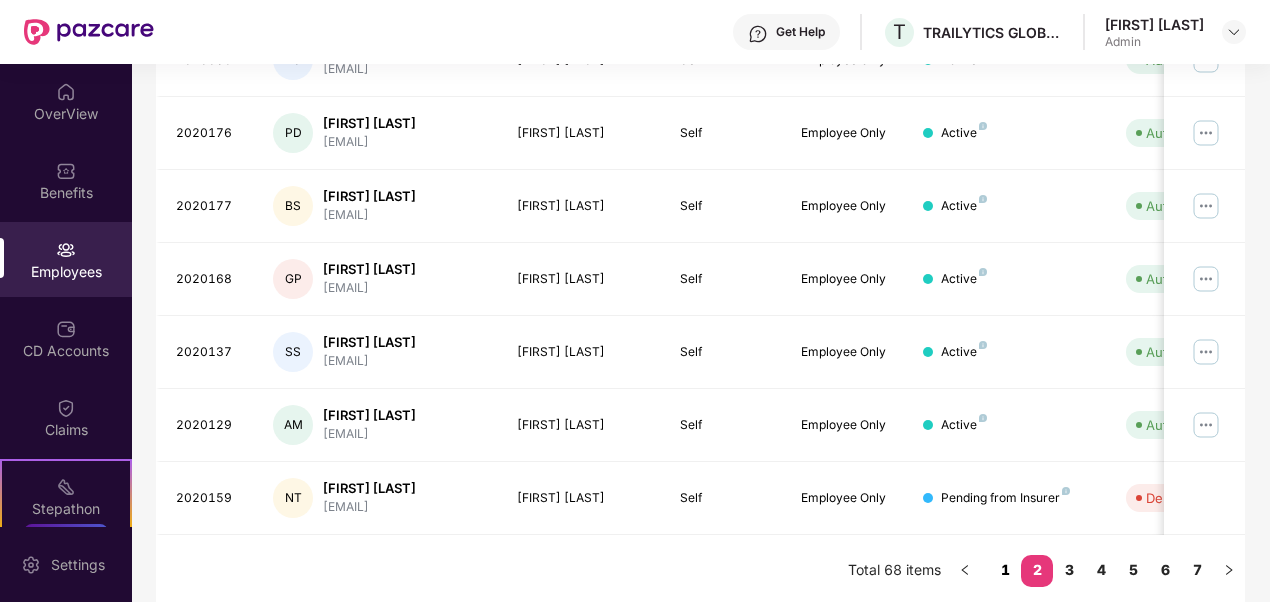 click on "1" at bounding box center (1005, 570) 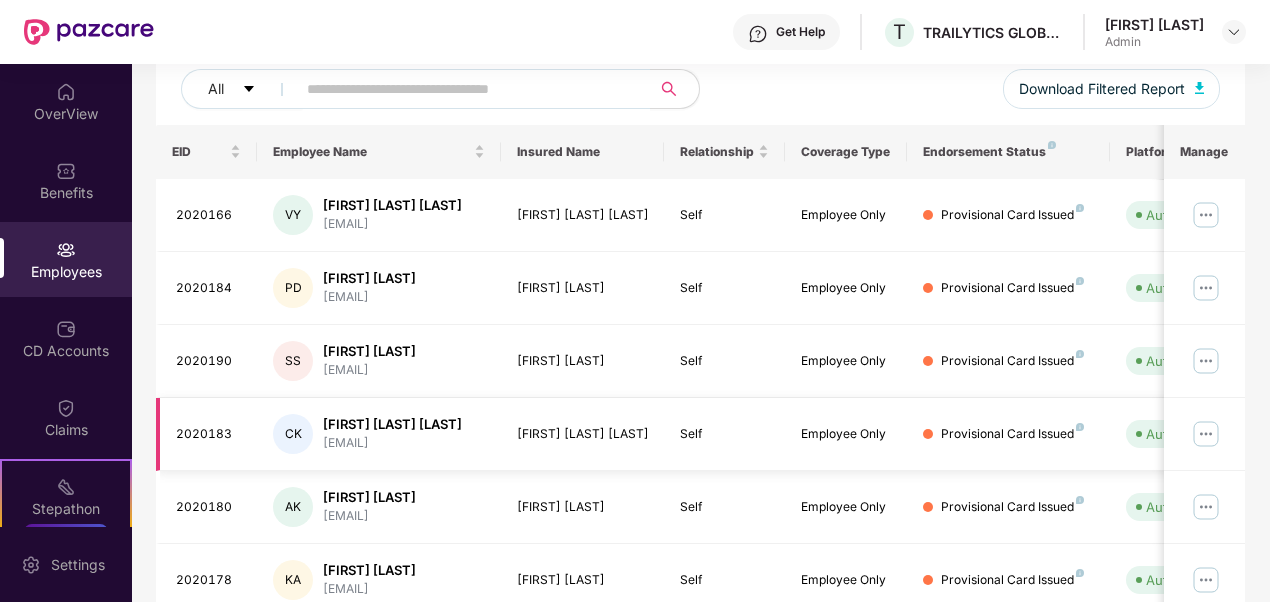 scroll, scrollTop: 246, scrollLeft: 0, axis: vertical 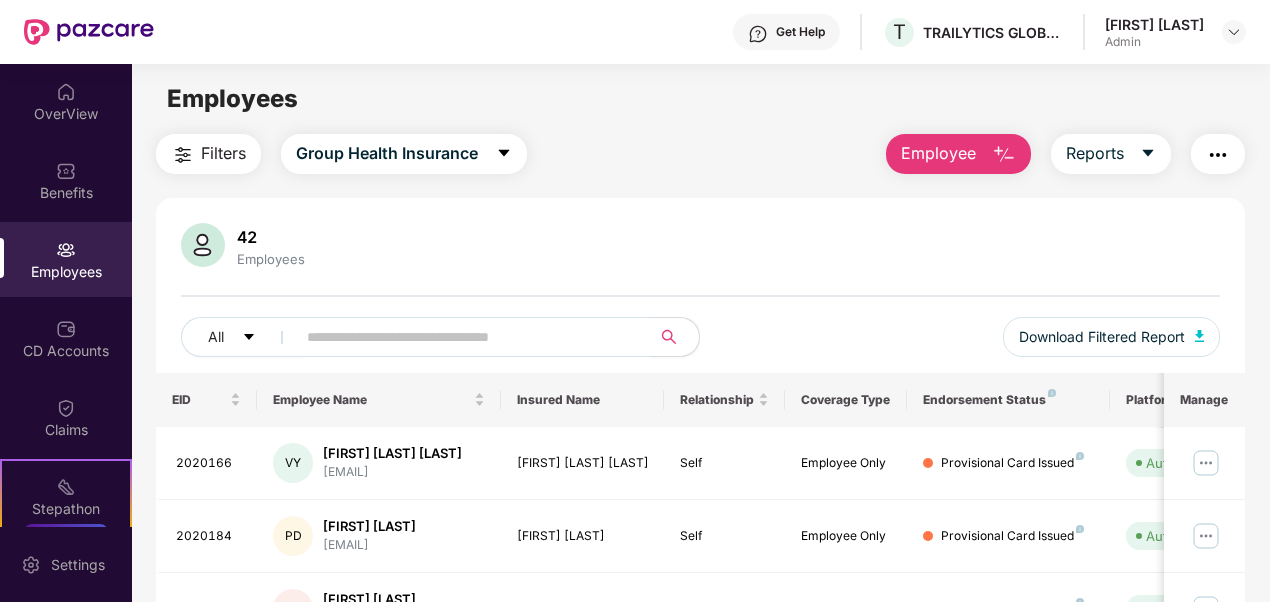 click on "Employee" at bounding box center (938, 153) 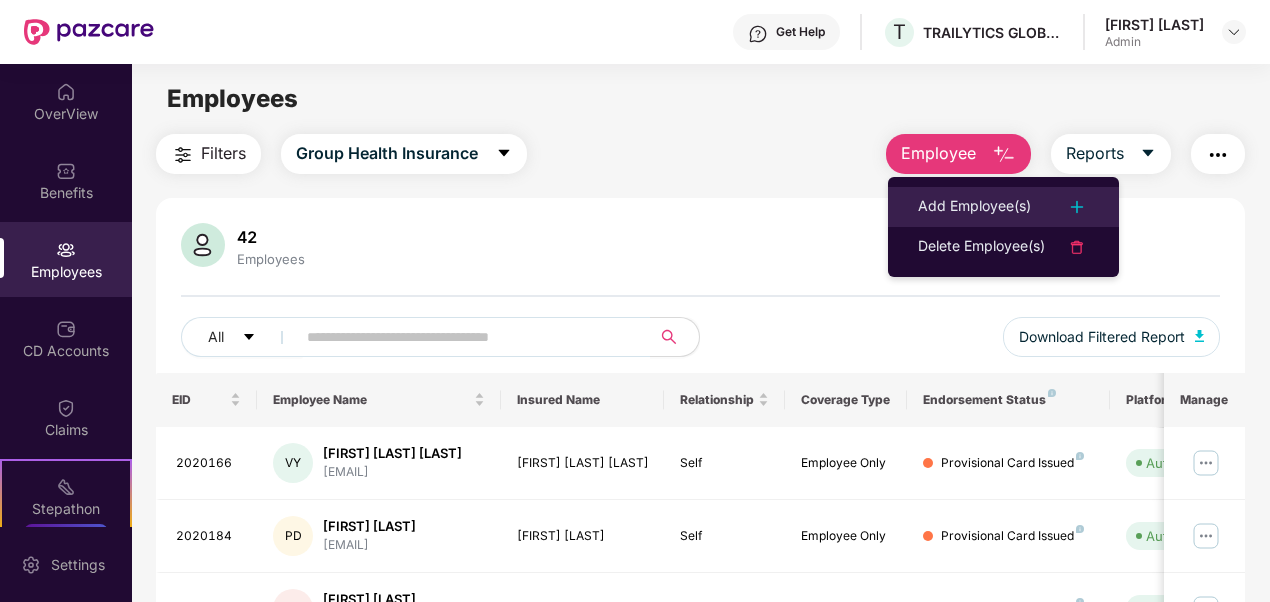 click on "Add Employee(s)" at bounding box center (974, 207) 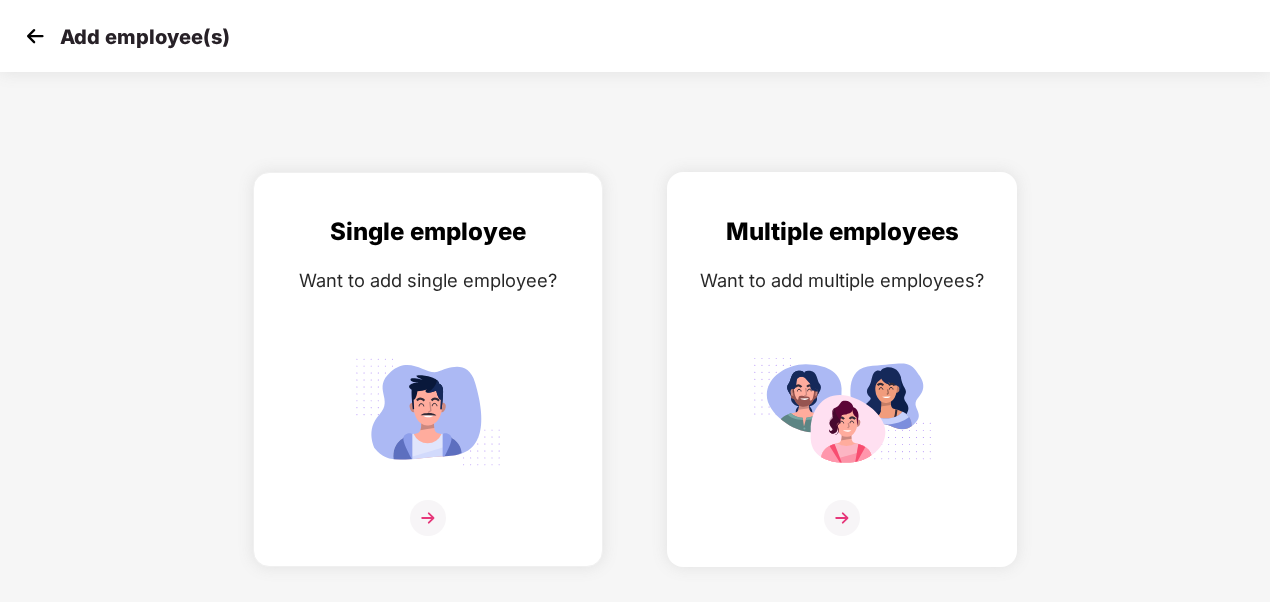 click at bounding box center (842, 411) 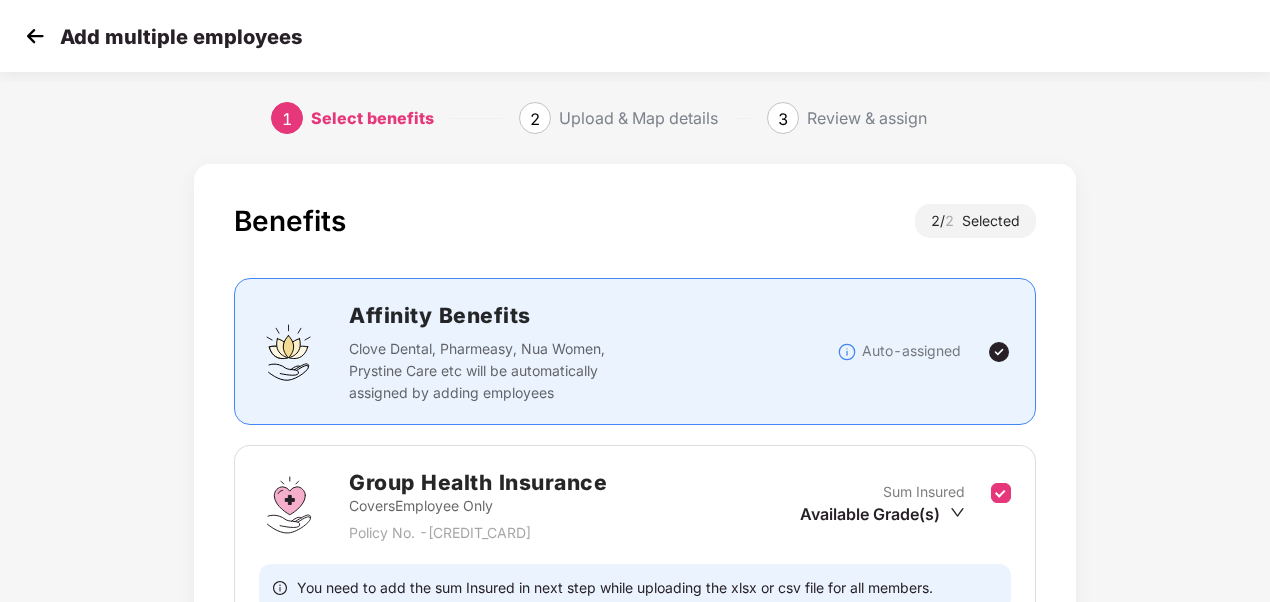 scroll, scrollTop: 342, scrollLeft: 0, axis: vertical 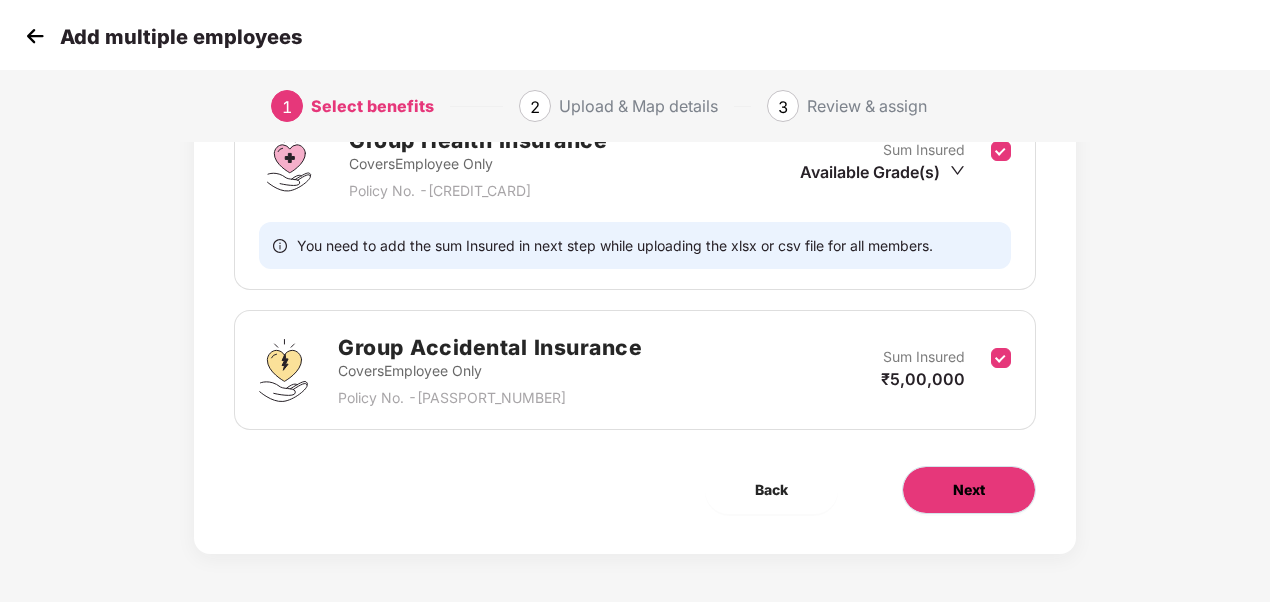 click on "Next" at bounding box center (969, 490) 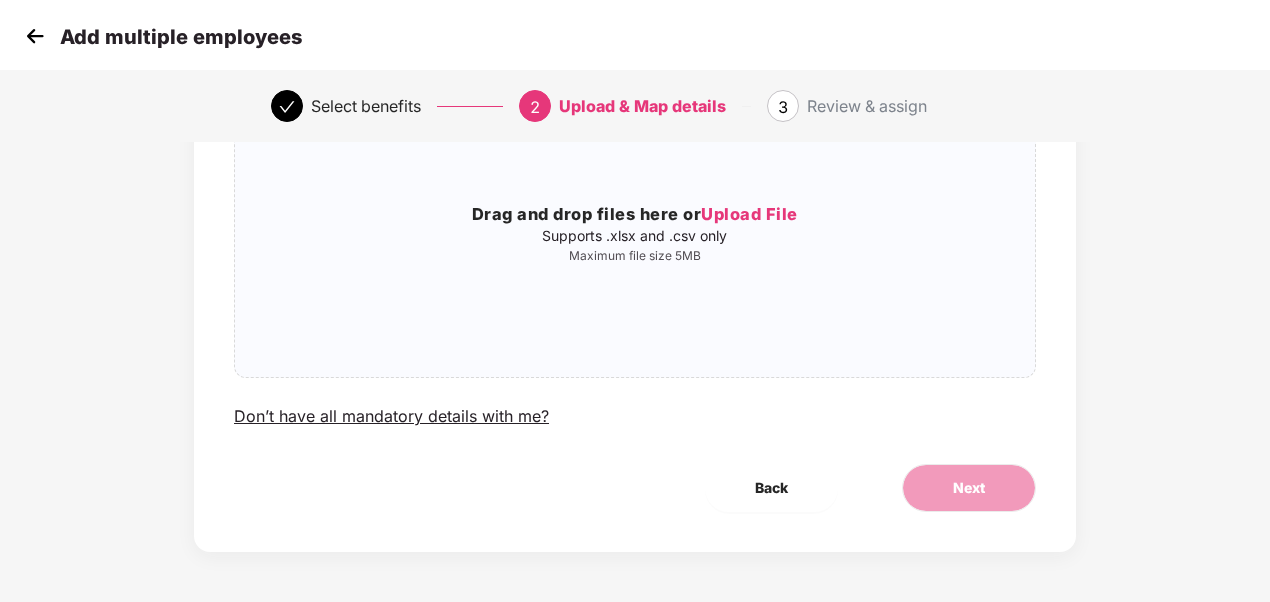 scroll, scrollTop: 0, scrollLeft: 0, axis: both 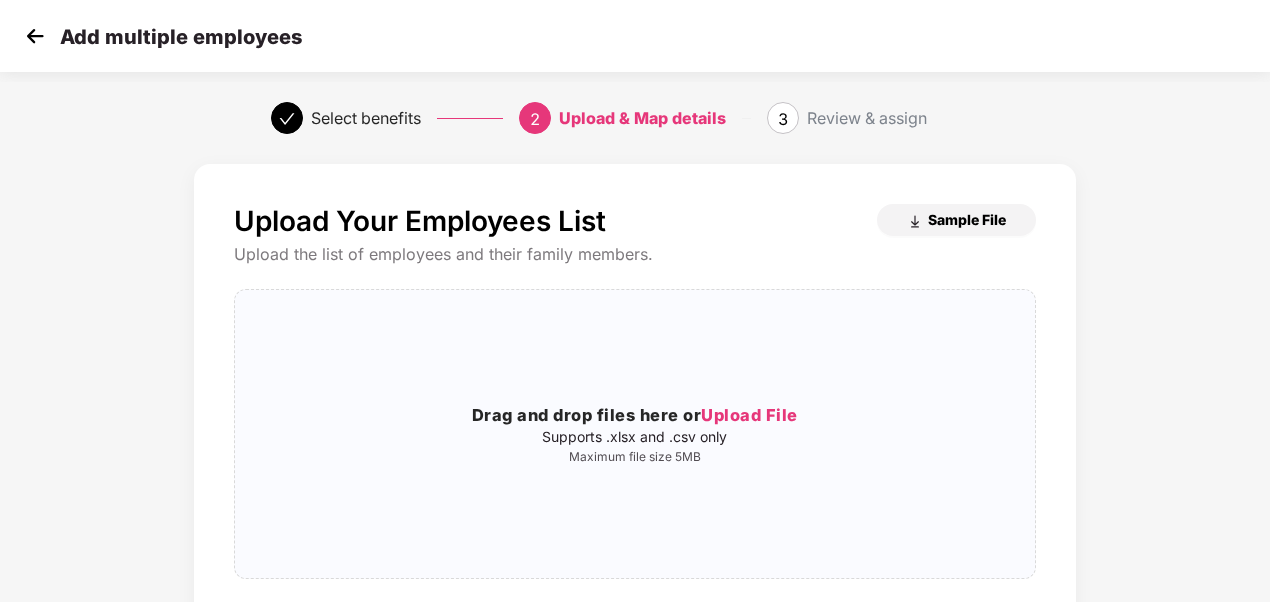 click on "Sample File" at bounding box center (967, 219) 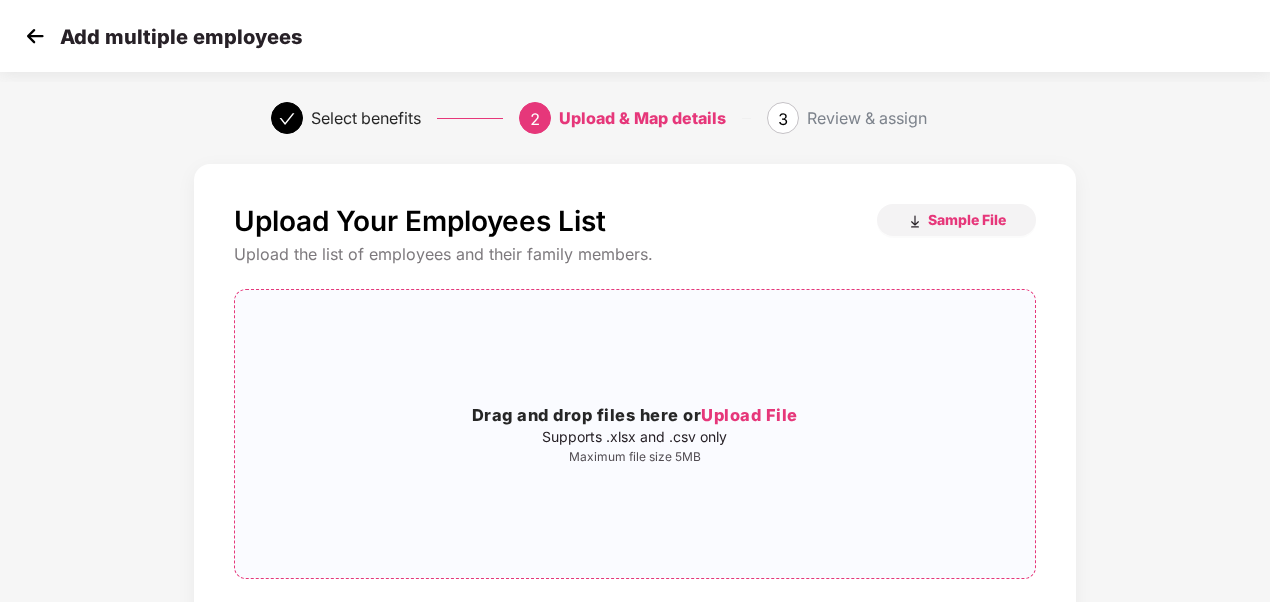 click on "Drag and drop files here or  Upload File Supports .xlsx and .csv only Maximum file size 5MB" at bounding box center [635, 434] 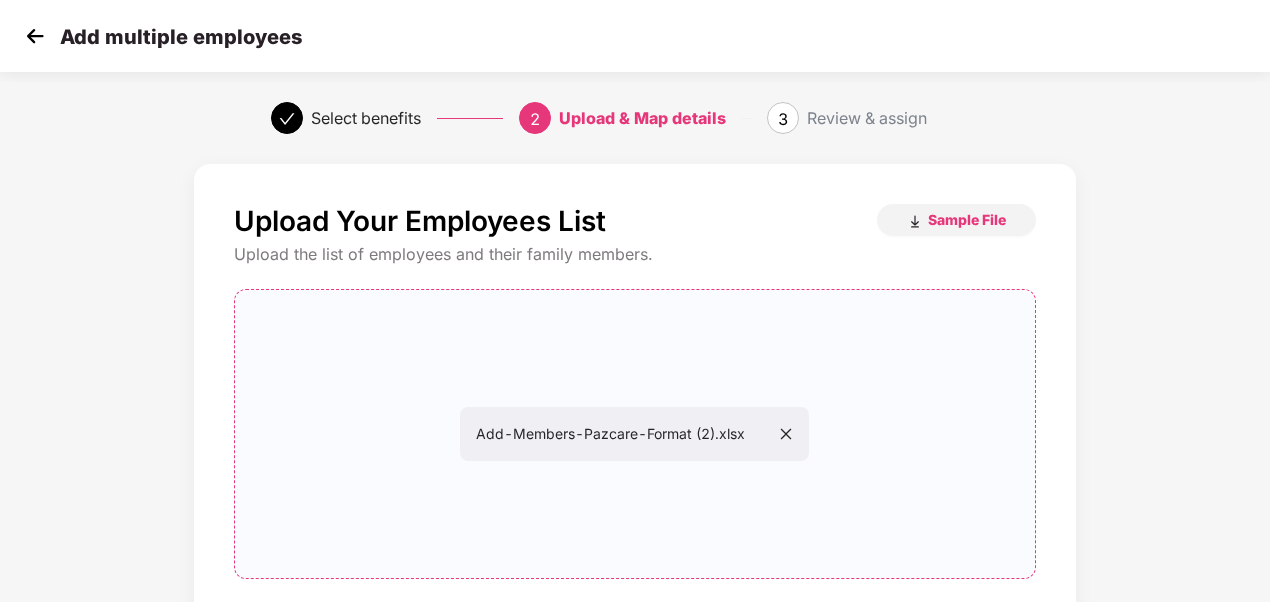scroll, scrollTop: 201, scrollLeft: 0, axis: vertical 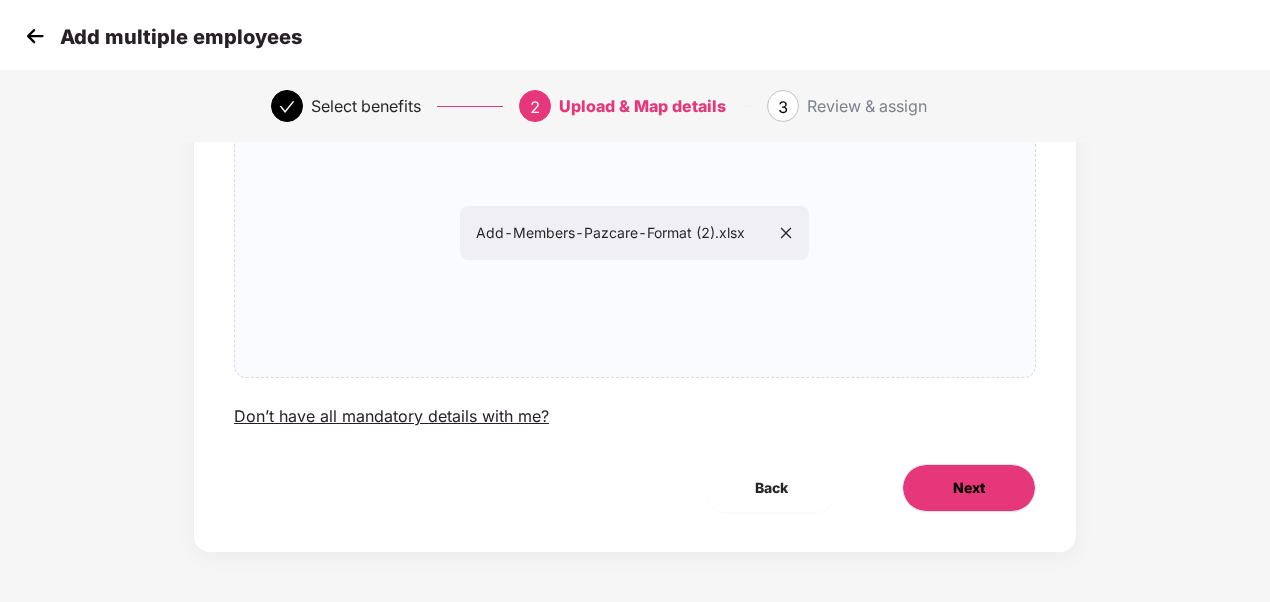 click on "Next" at bounding box center (969, 488) 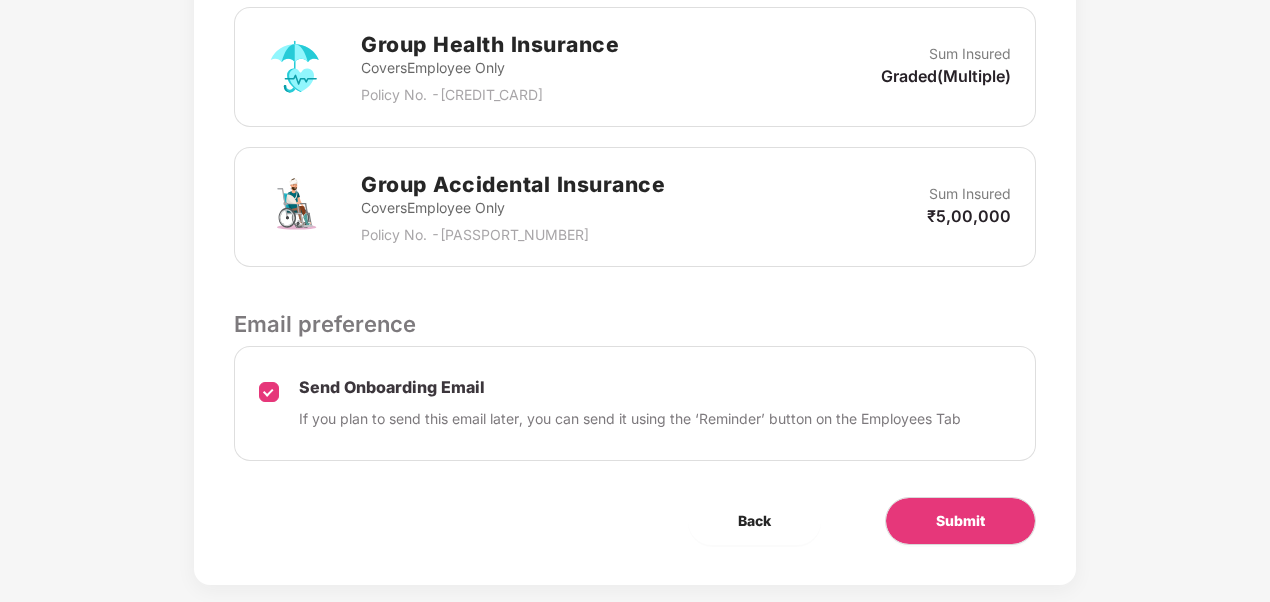 scroll, scrollTop: 672, scrollLeft: 0, axis: vertical 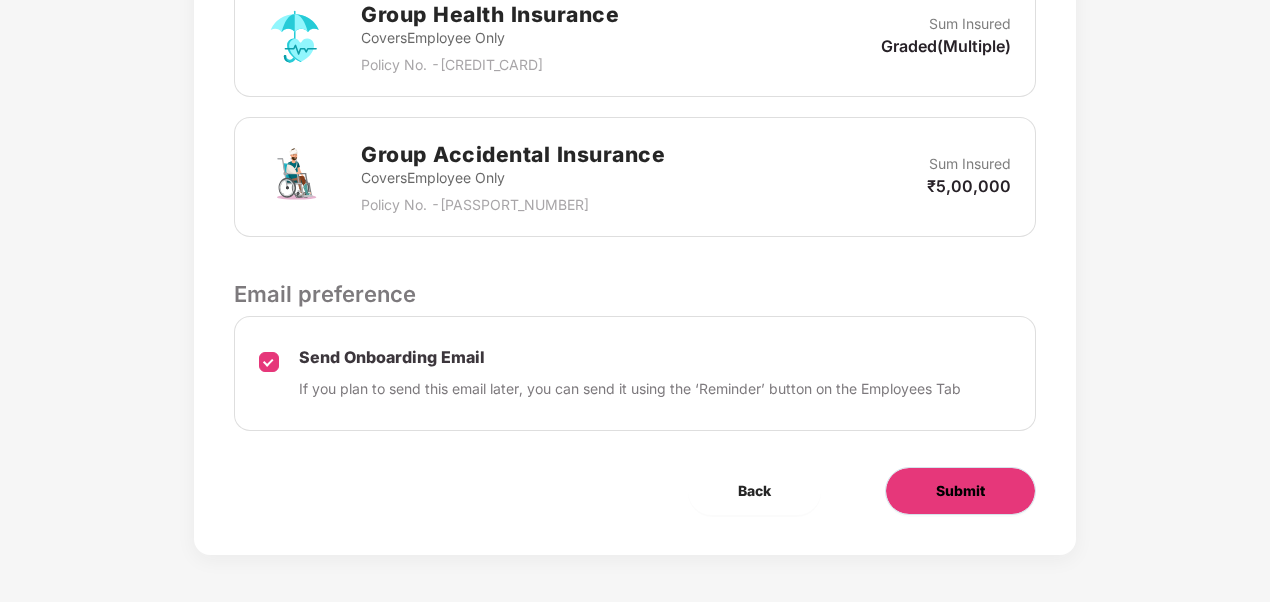 click on "Submit" at bounding box center (960, 491) 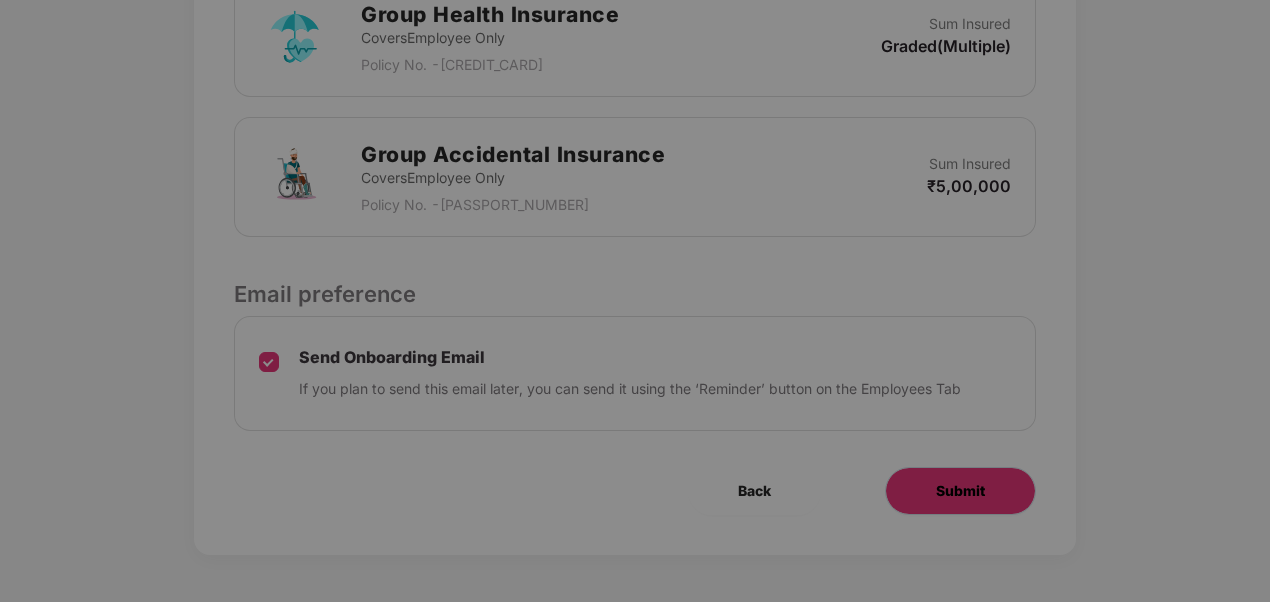 scroll, scrollTop: 0, scrollLeft: 0, axis: both 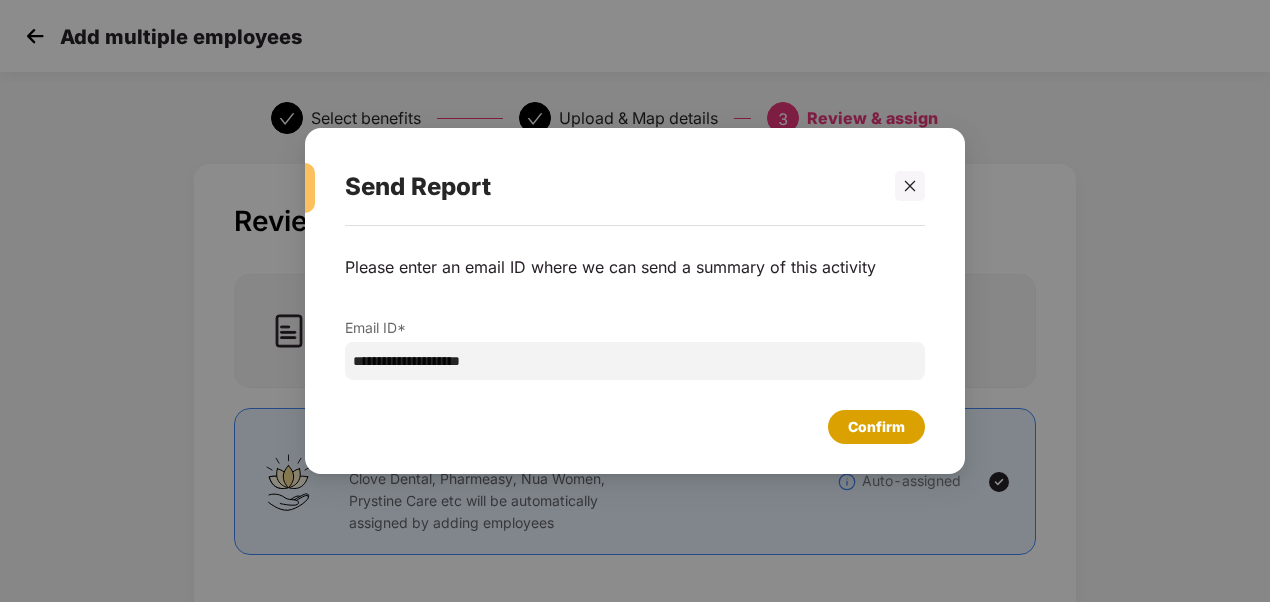 click on "Confirm" at bounding box center [876, 427] 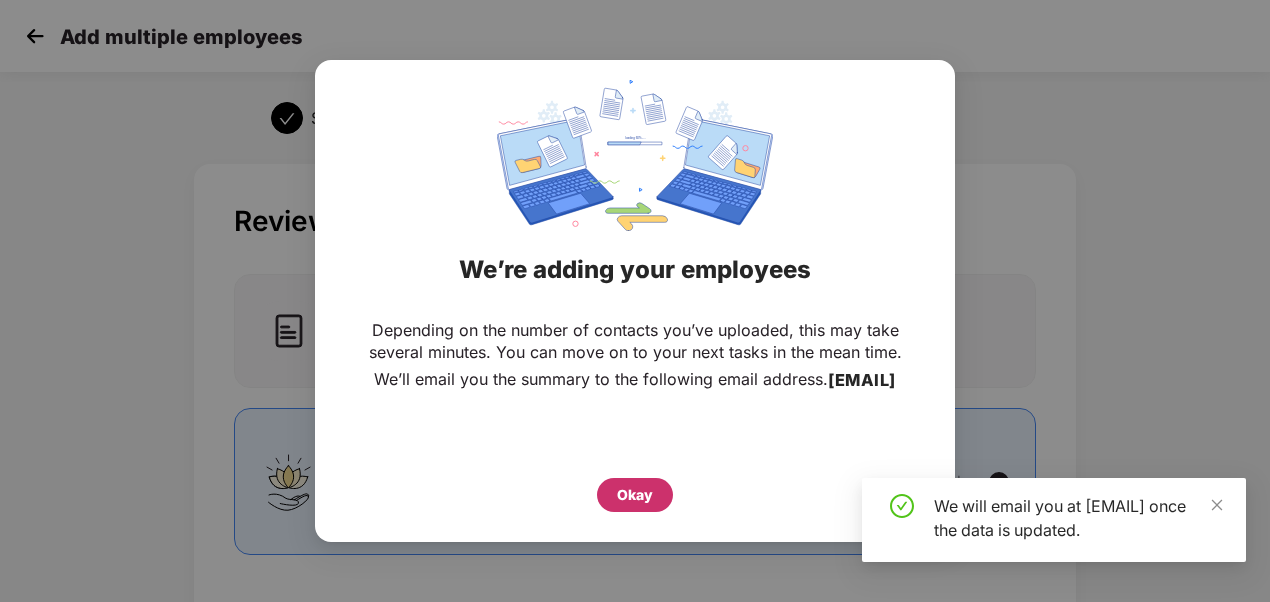 click on "Okay" at bounding box center [635, 495] 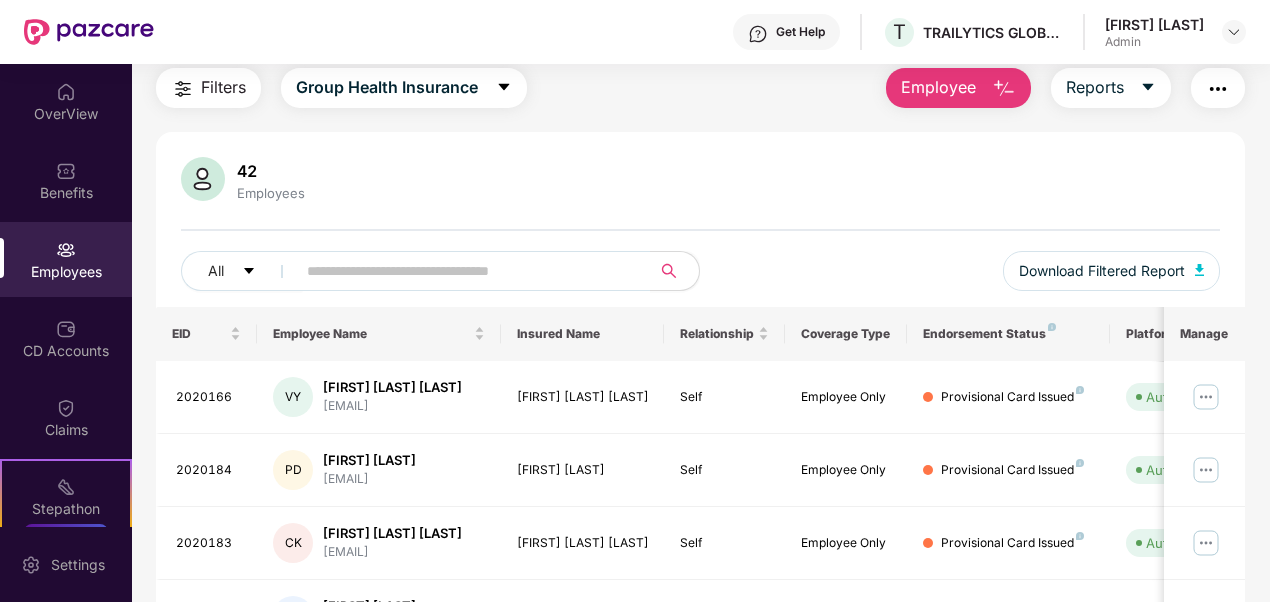 scroll, scrollTop: 0, scrollLeft: 0, axis: both 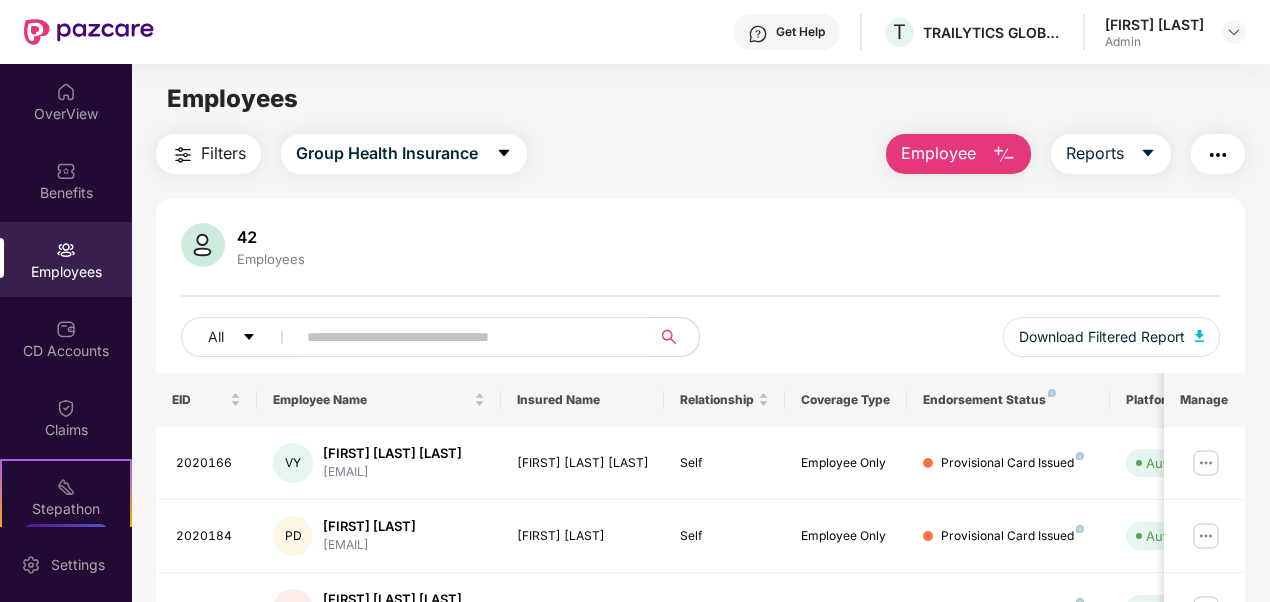 click at bounding box center [1004, 155] 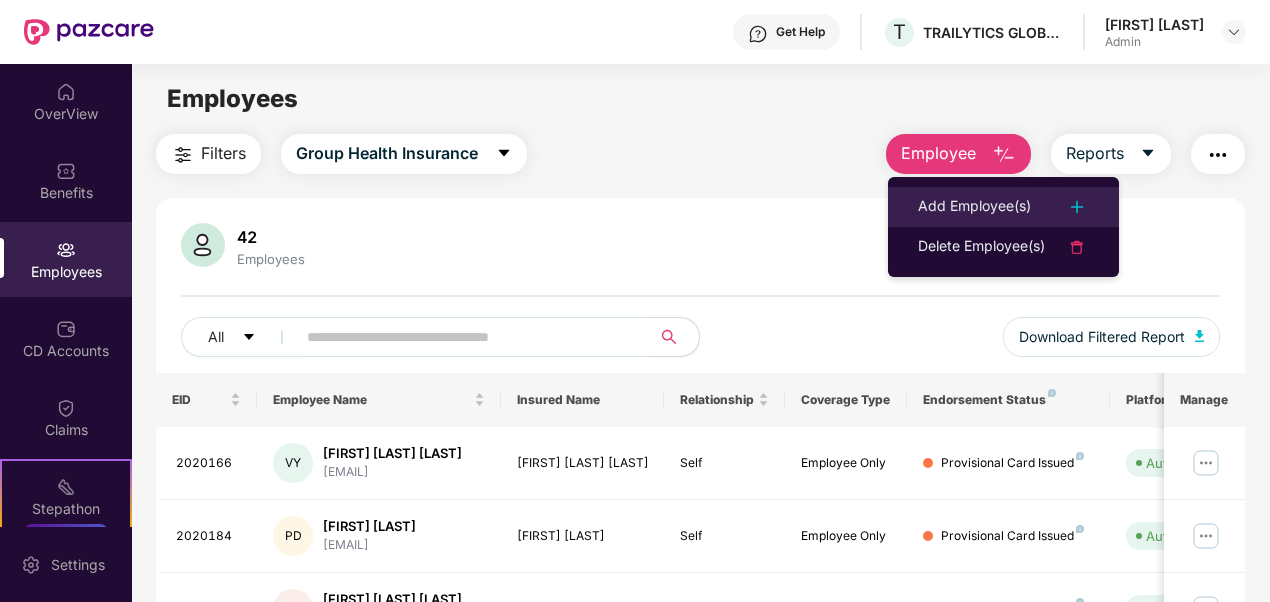 click on "Add Employee(s)" at bounding box center [974, 207] 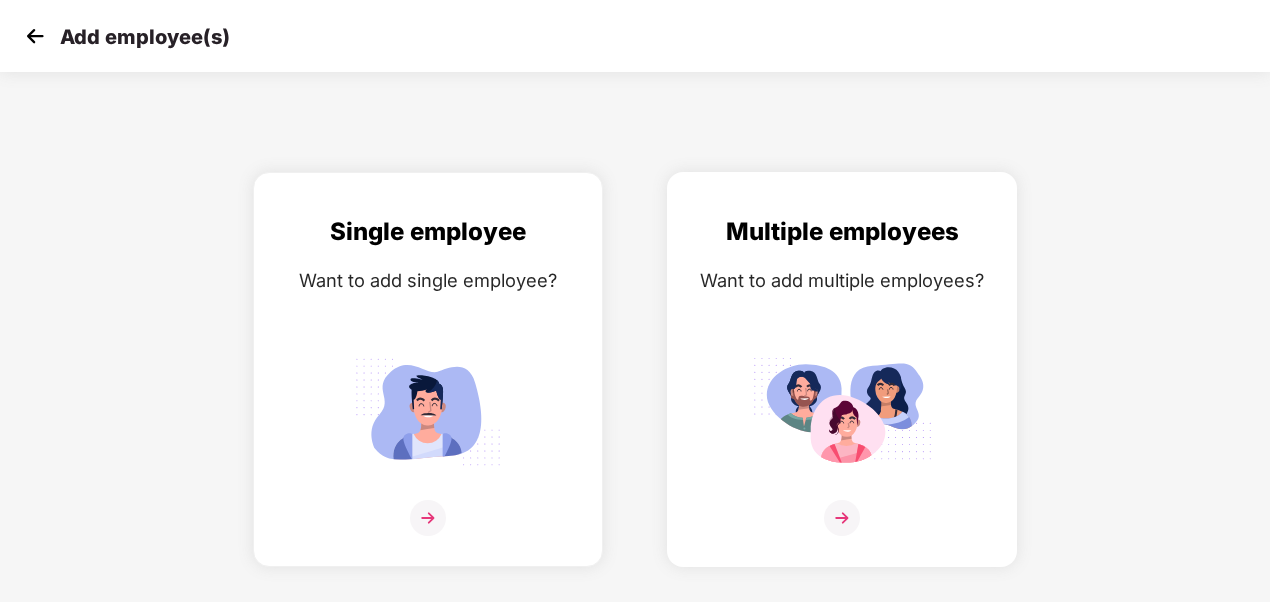 click on "Multiple employees Want to add multiple employees?" at bounding box center (842, 387) 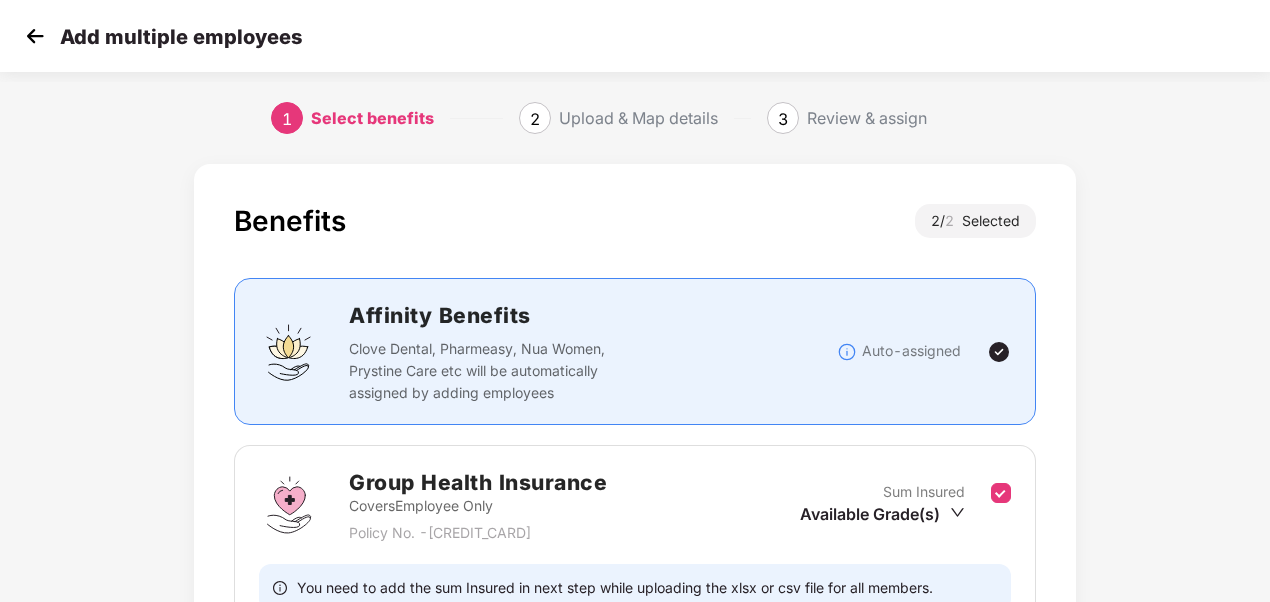 scroll, scrollTop: 342, scrollLeft: 0, axis: vertical 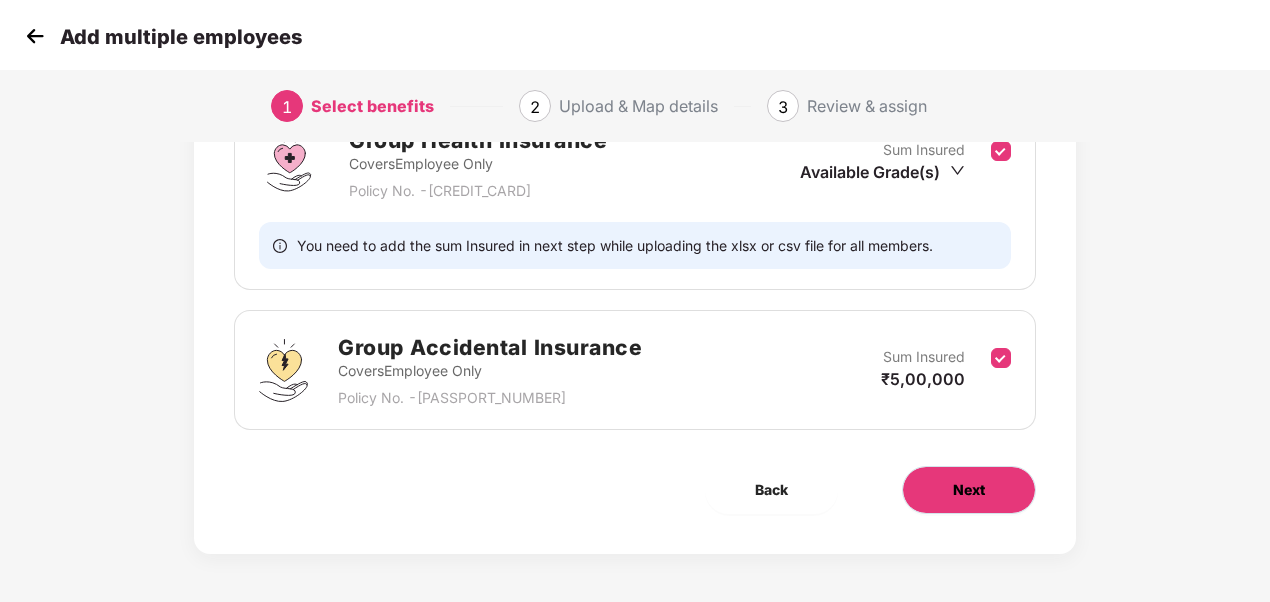 click on "Next" at bounding box center [969, 490] 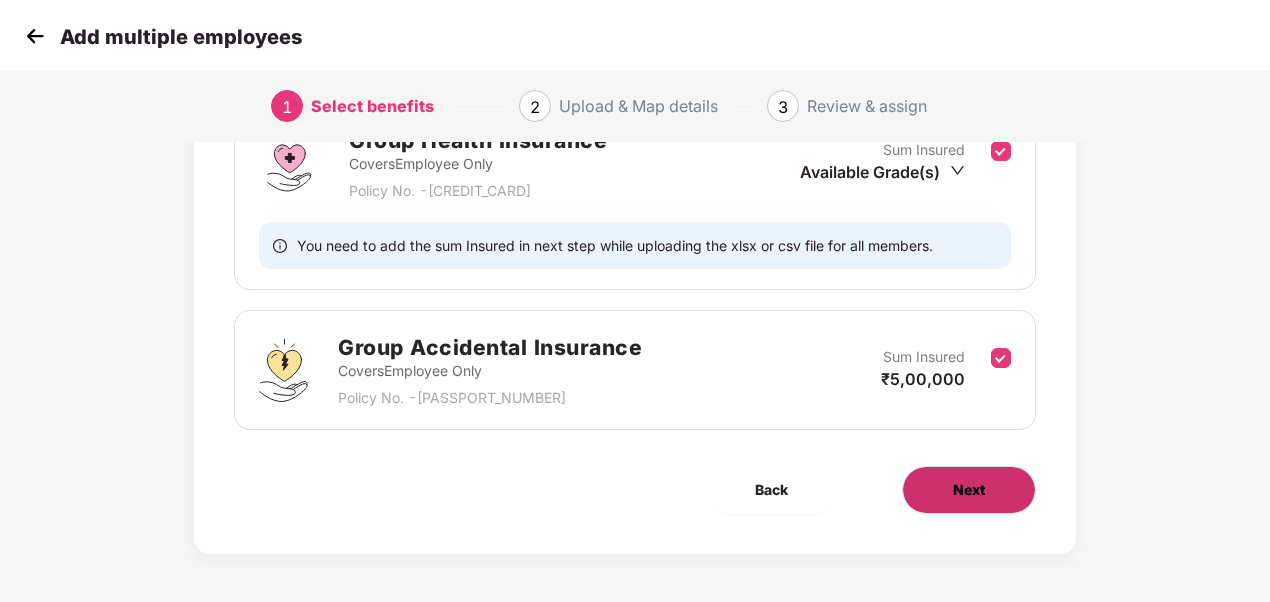 scroll, scrollTop: 0, scrollLeft: 0, axis: both 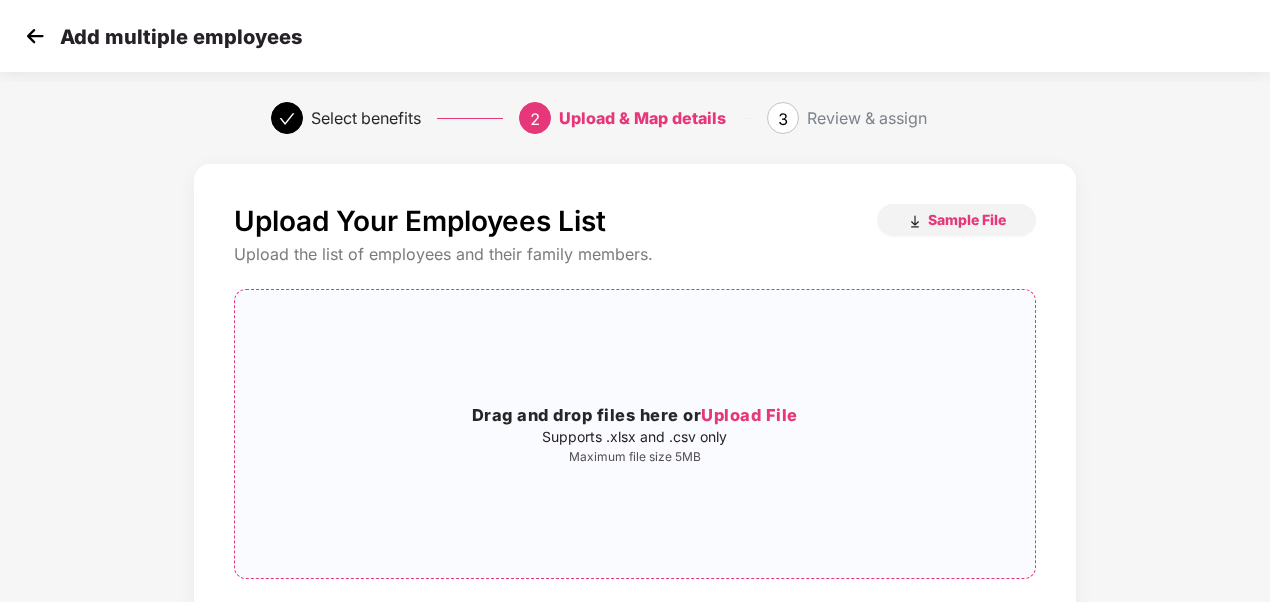 click on "Drag and drop files here or  Upload File" at bounding box center [635, 416] 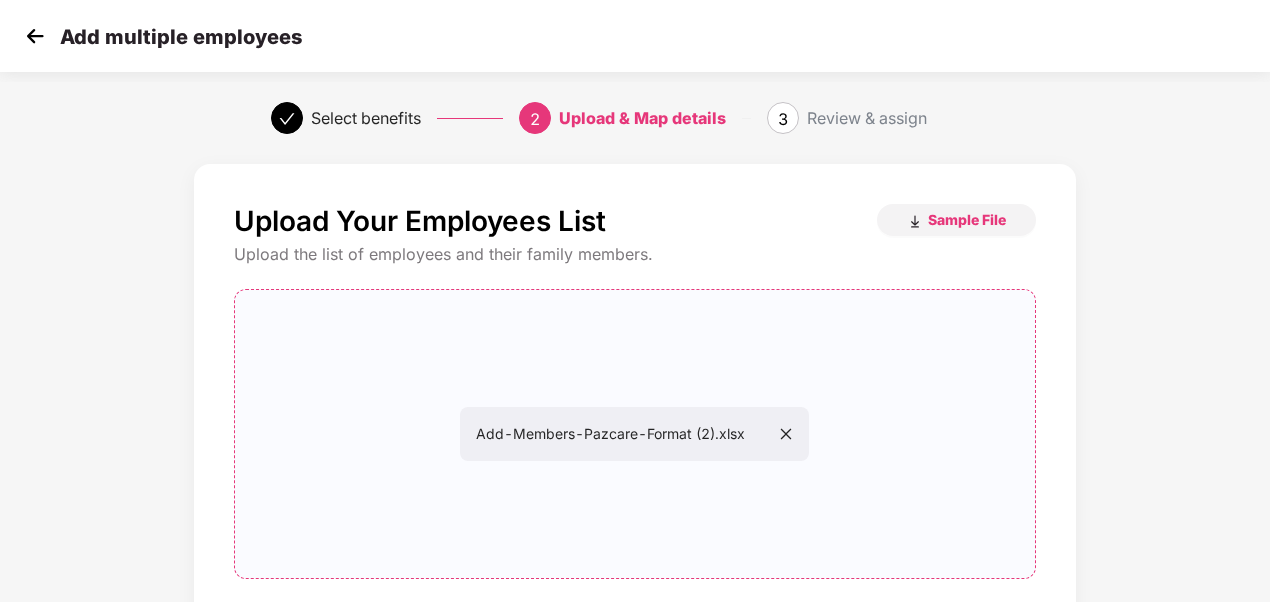 scroll, scrollTop: 201, scrollLeft: 0, axis: vertical 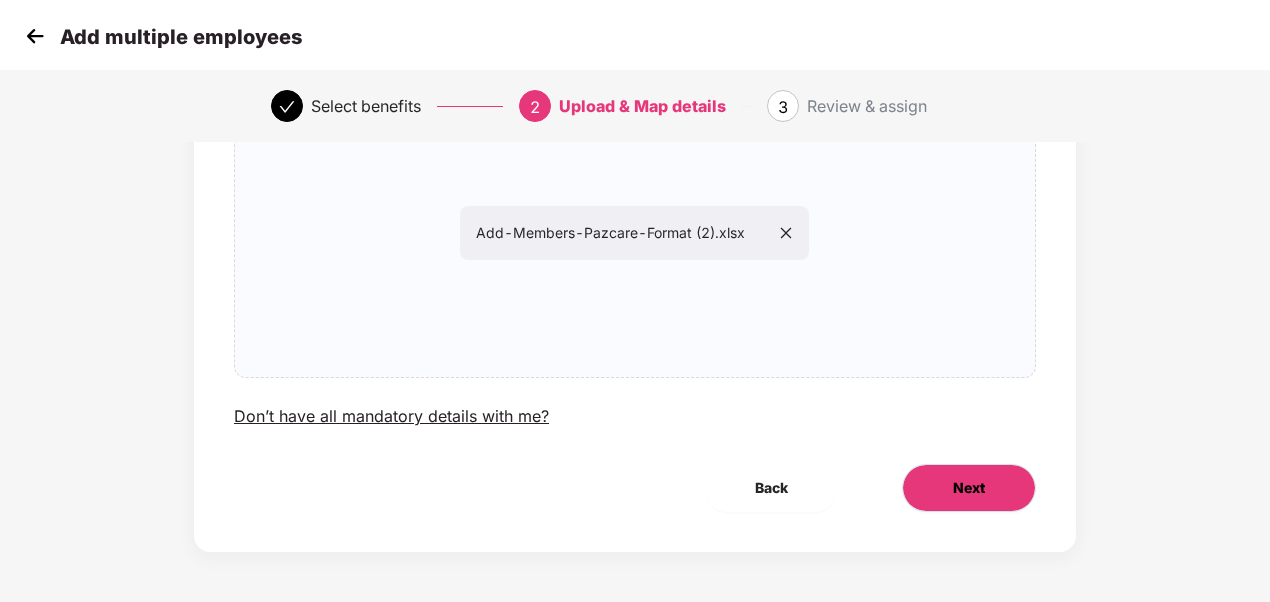 click on "Next" at bounding box center (969, 488) 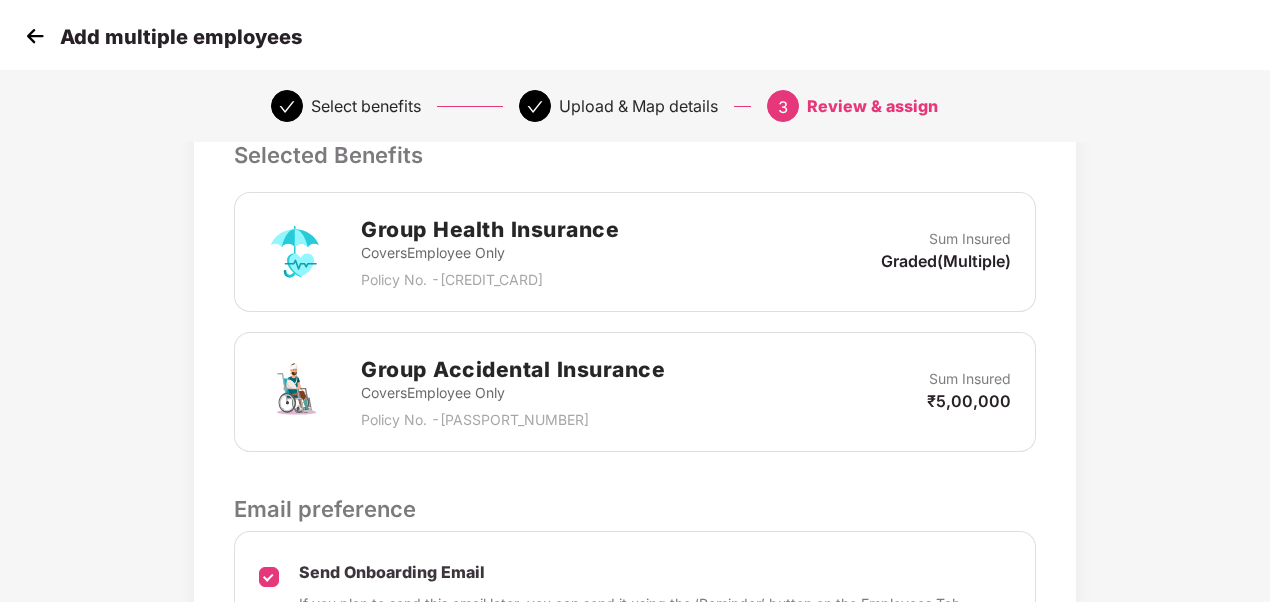 scroll, scrollTop: 672, scrollLeft: 0, axis: vertical 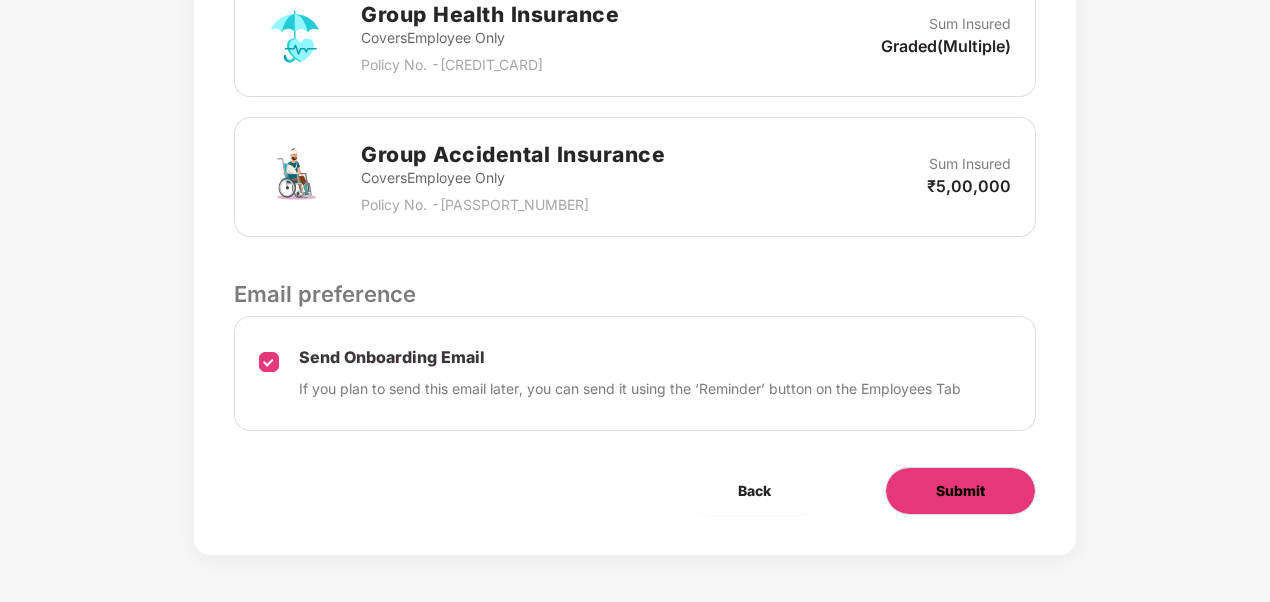 click on "Submit" at bounding box center (960, 491) 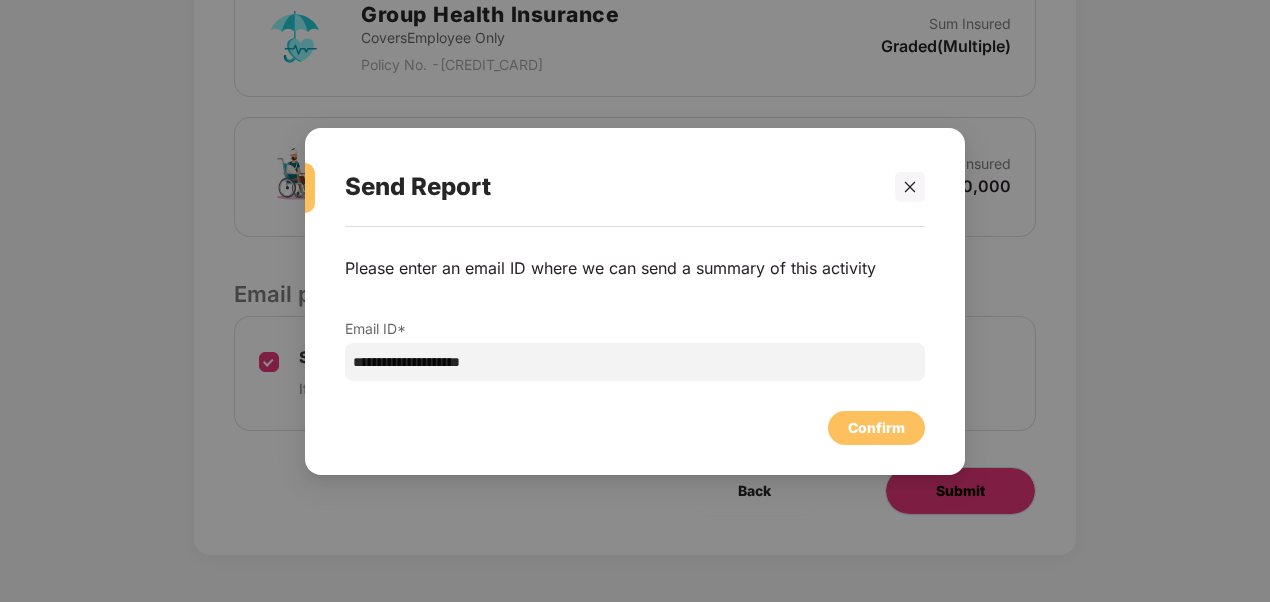 scroll, scrollTop: 0, scrollLeft: 0, axis: both 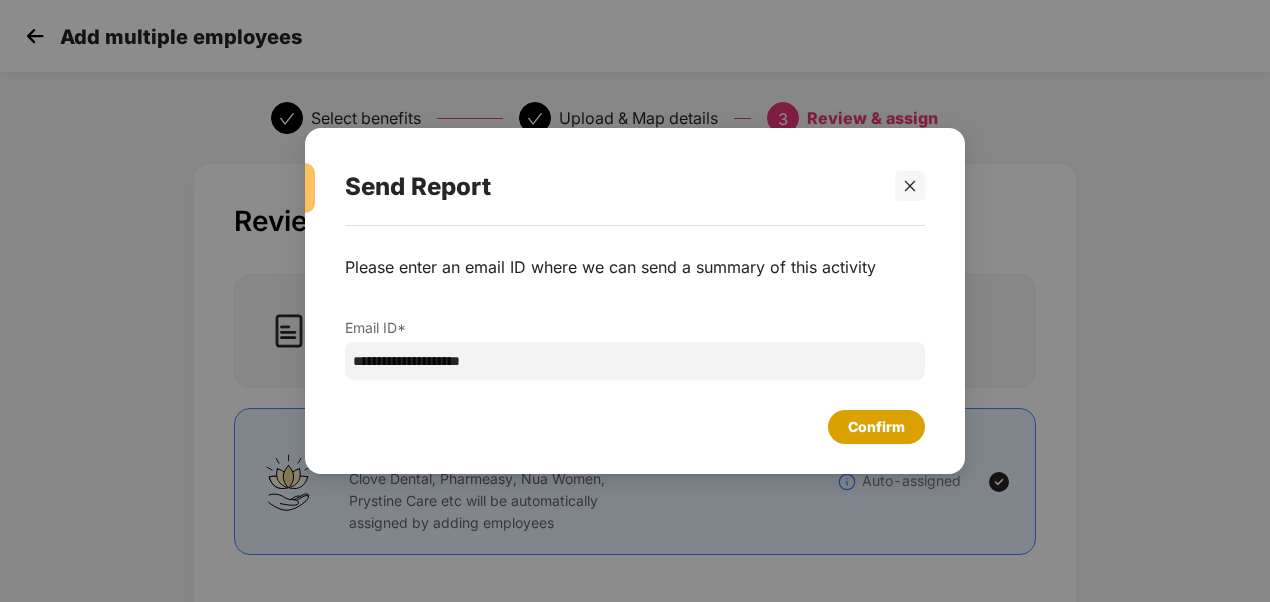 click on "Confirm" at bounding box center (876, 427) 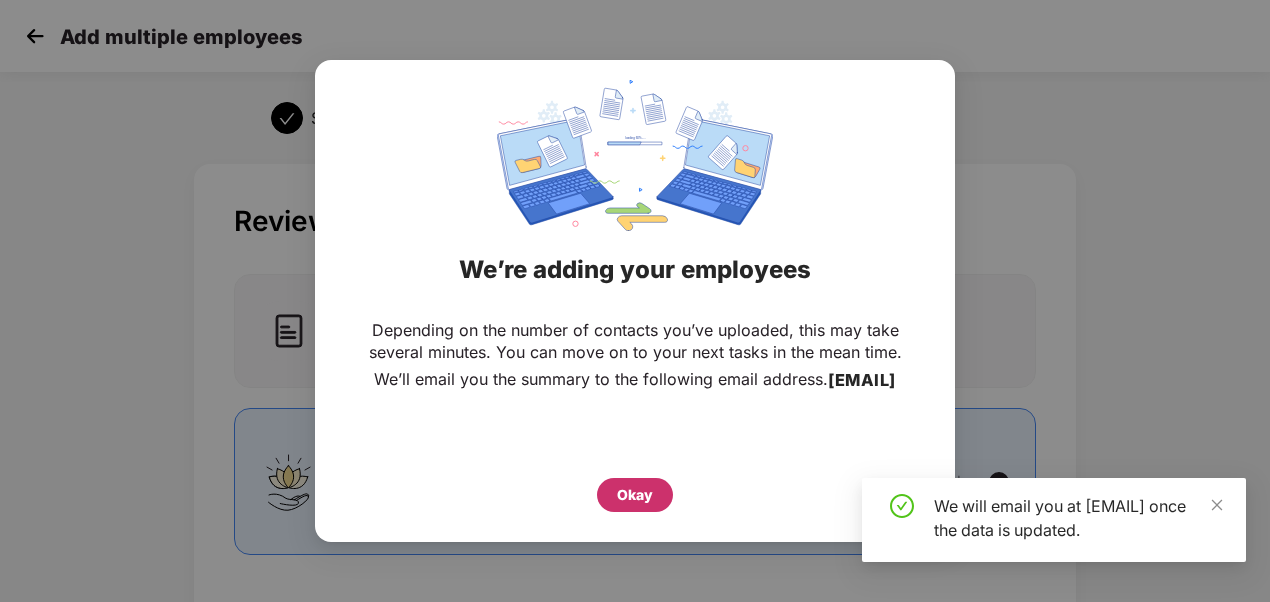 click on "Okay" at bounding box center (635, 495) 